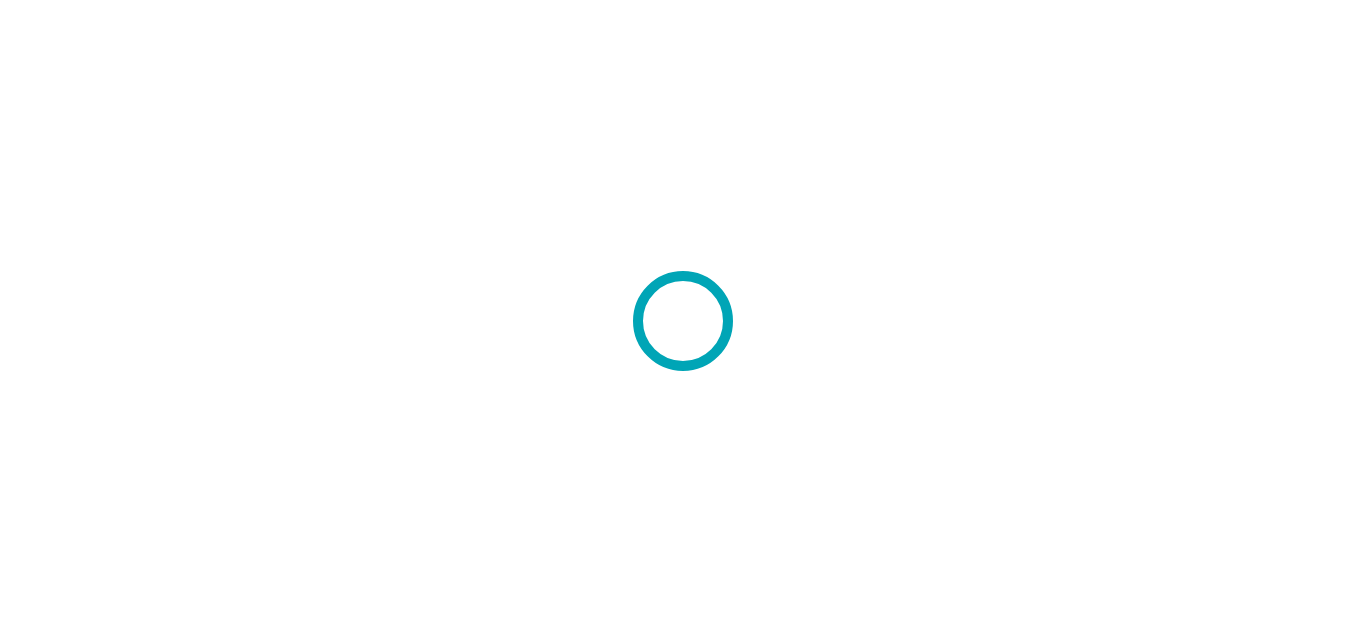 scroll, scrollTop: 0, scrollLeft: 0, axis: both 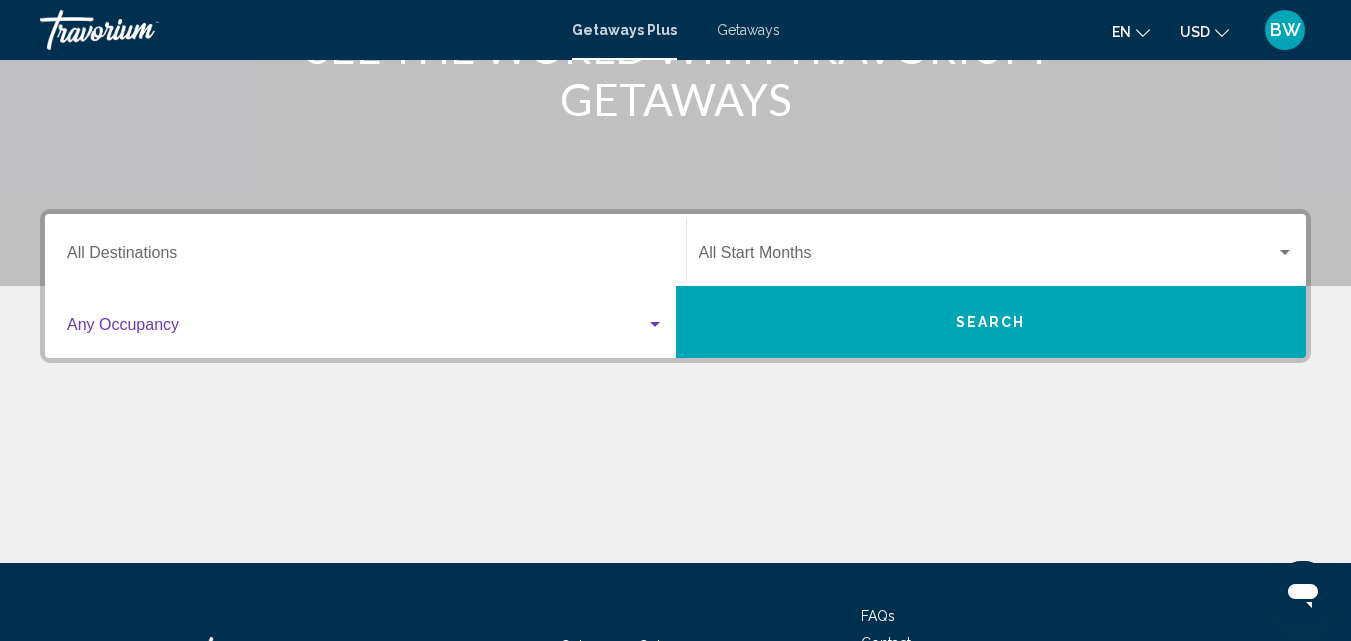 click at bounding box center (356, 329) 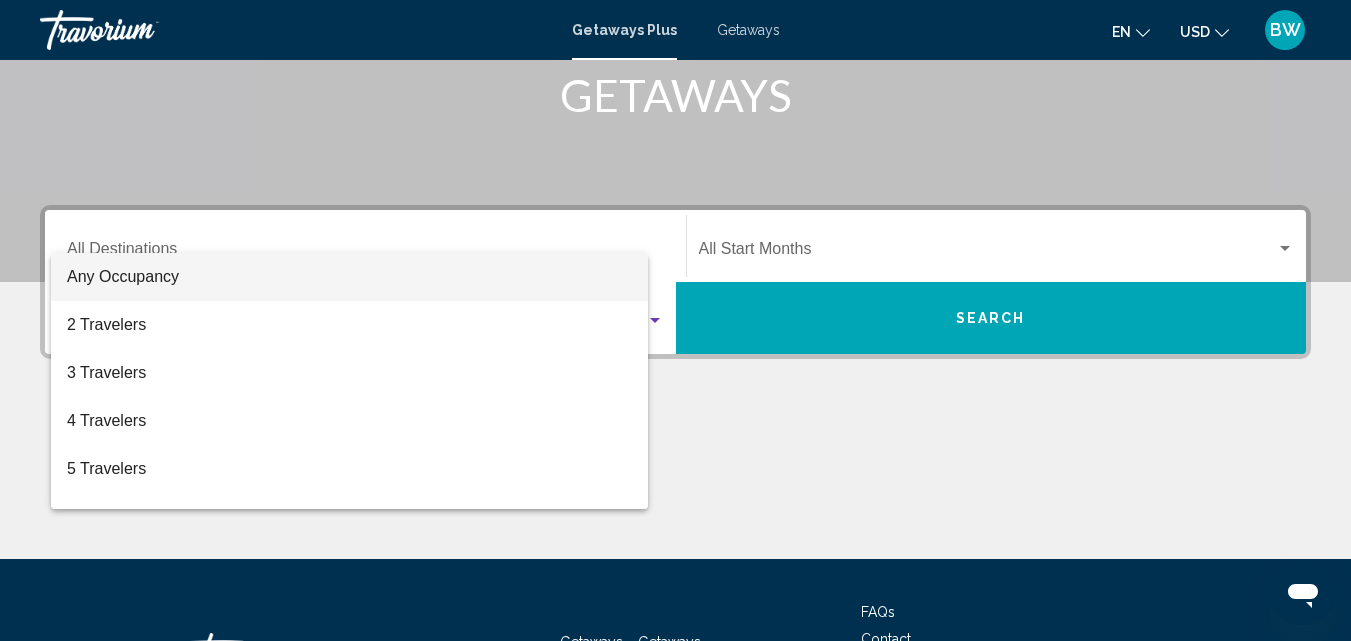 scroll, scrollTop: 458, scrollLeft: 0, axis: vertical 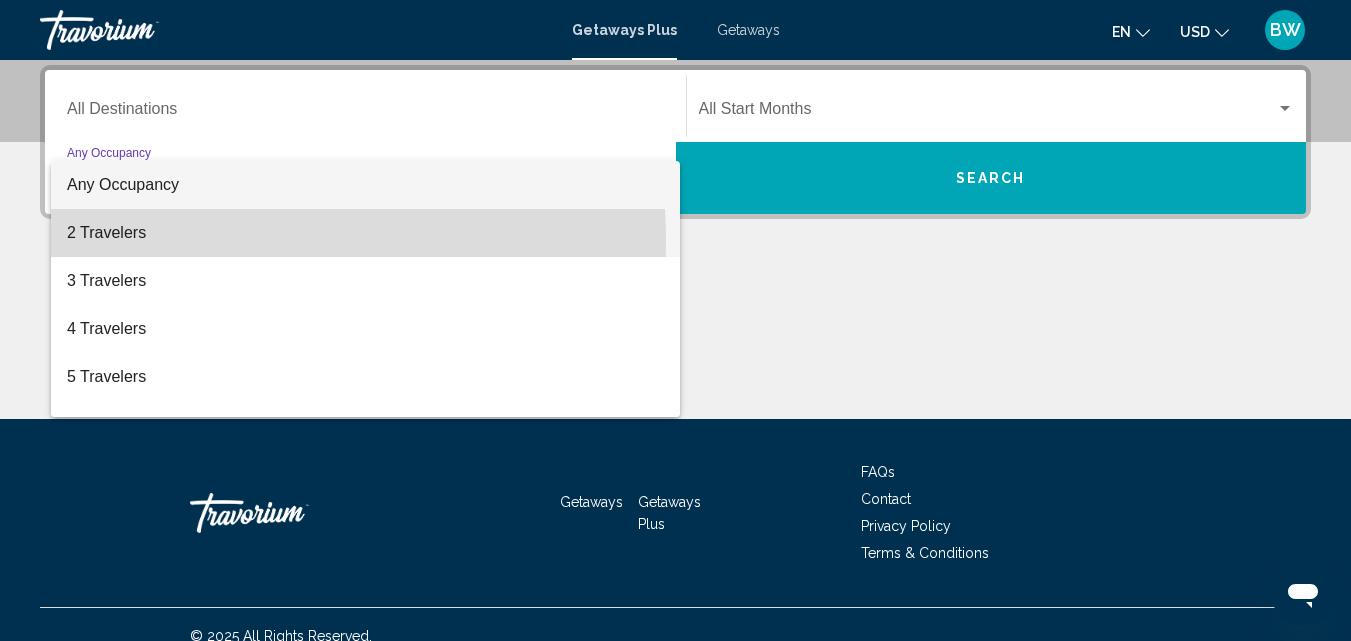 click on "2 Travelers" at bounding box center (365, 233) 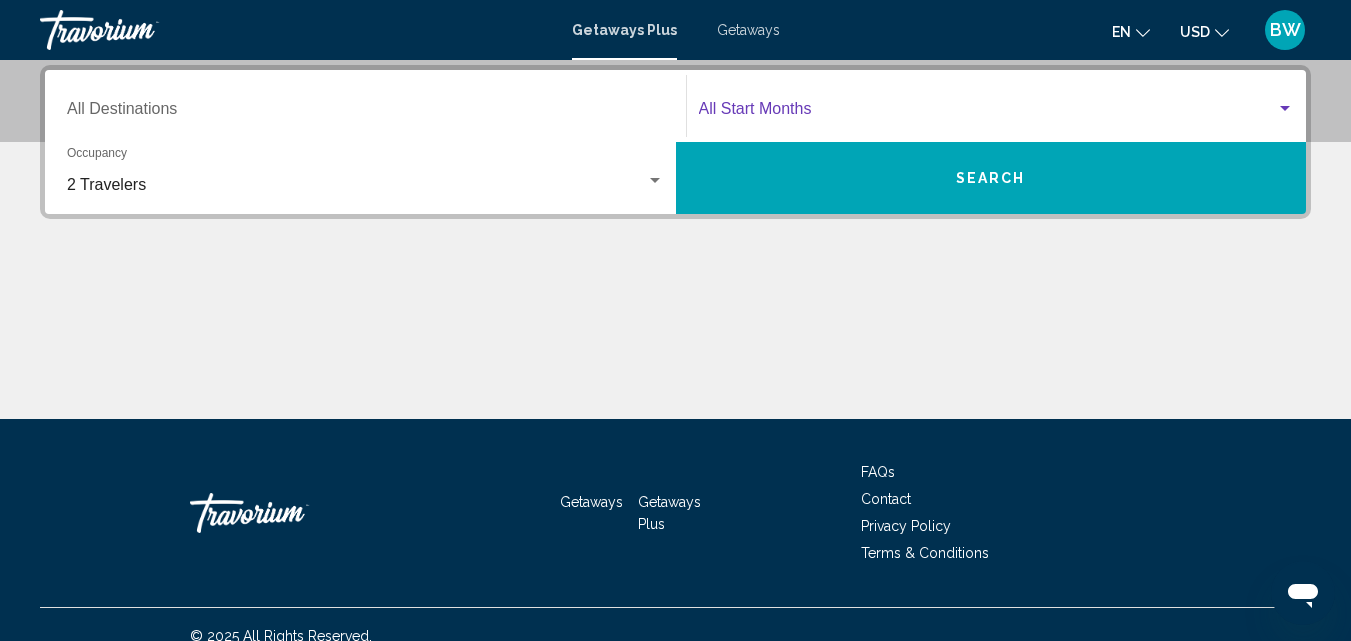 click at bounding box center (988, 113) 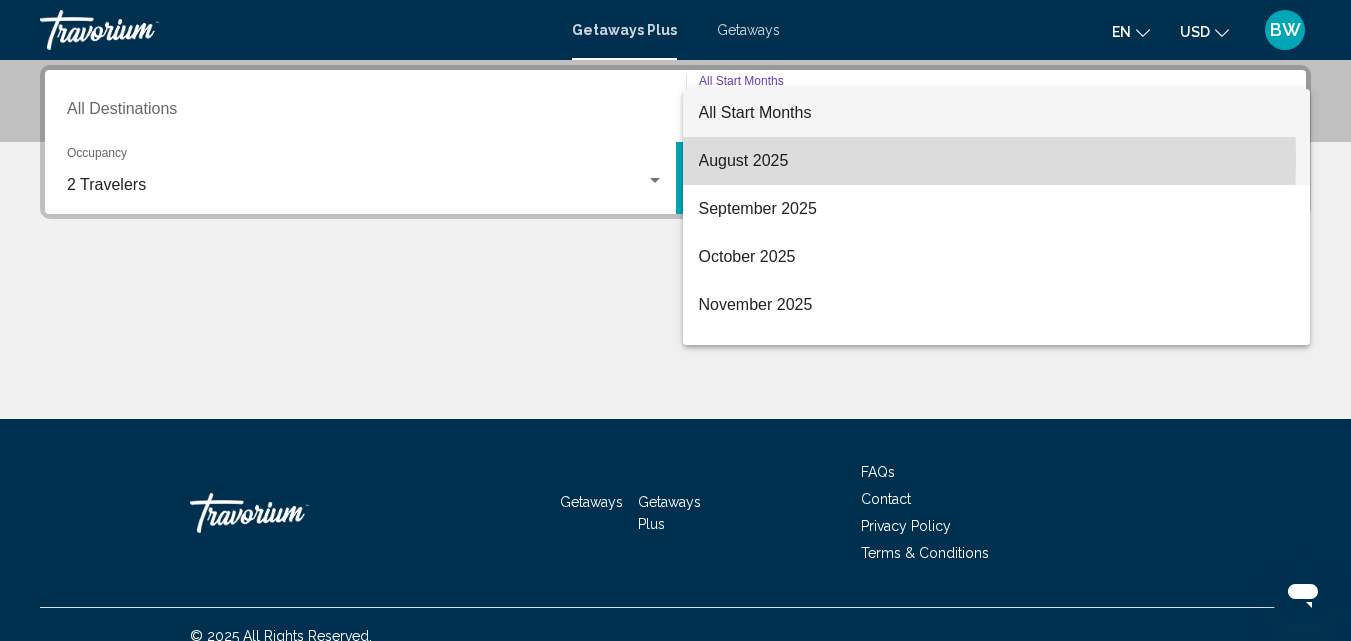 click on "August 2025" at bounding box center [997, 161] 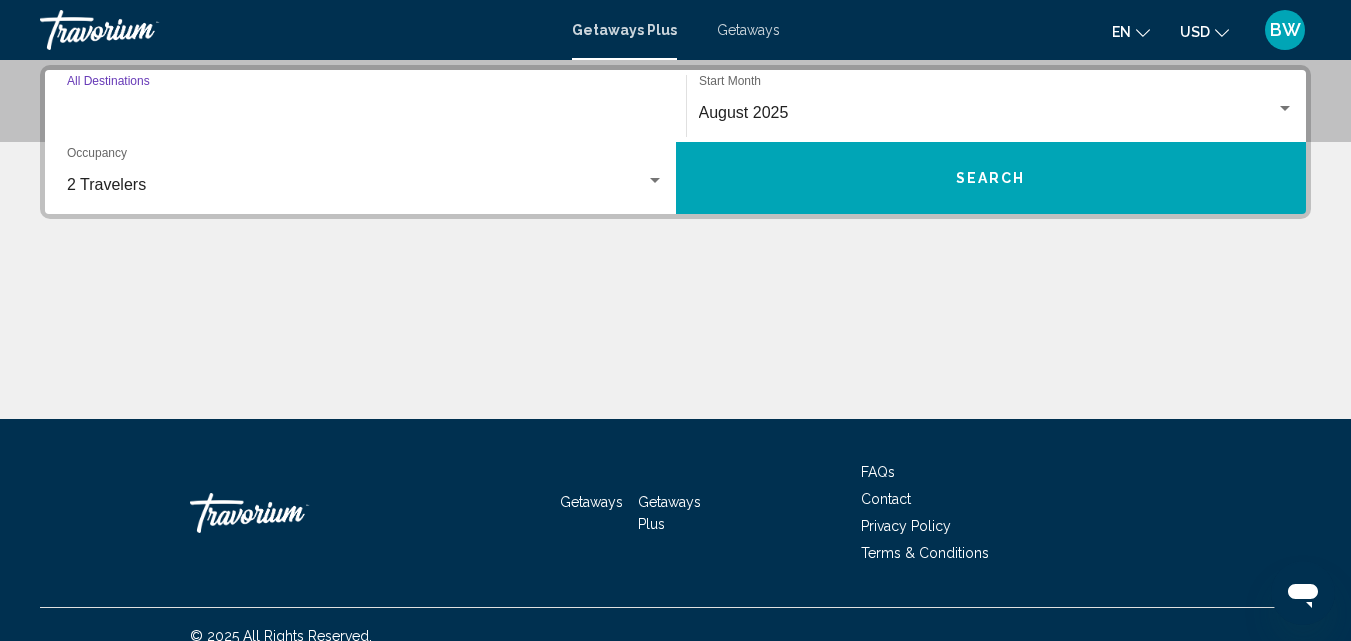 click on "Destination All Destinations" at bounding box center (365, 113) 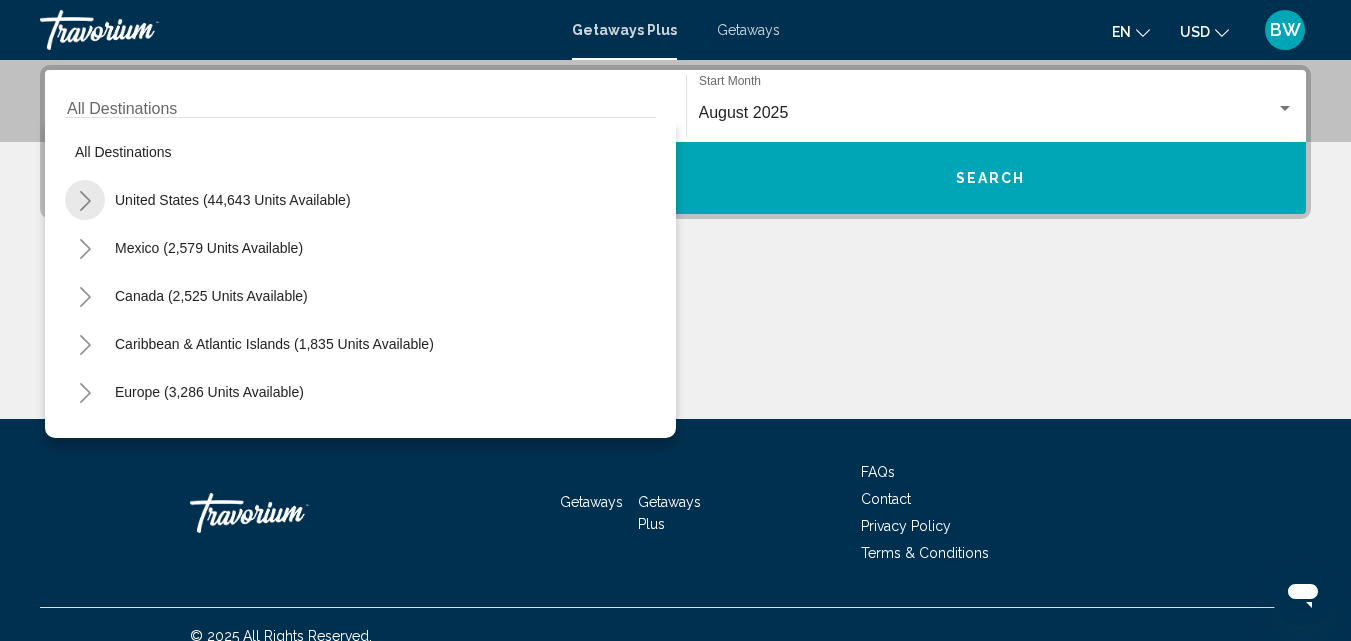 click 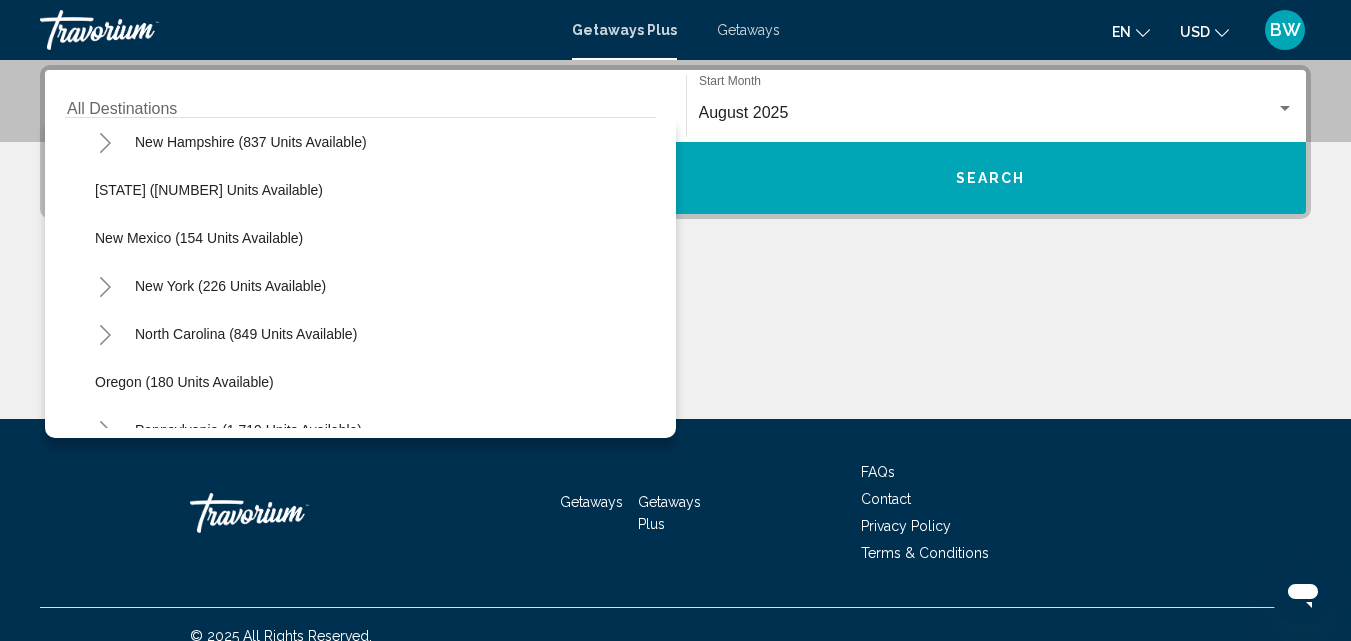 scroll, scrollTop: 1229, scrollLeft: 0, axis: vertical 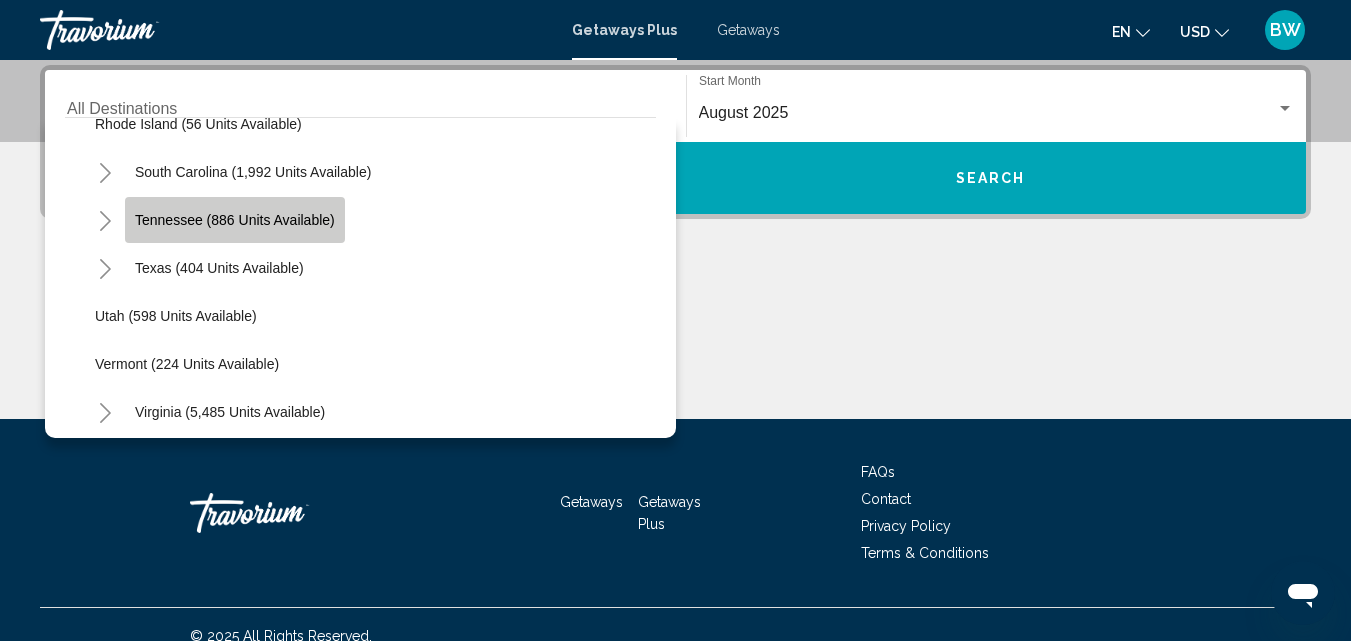 click on "Tennessee (886 units available)" 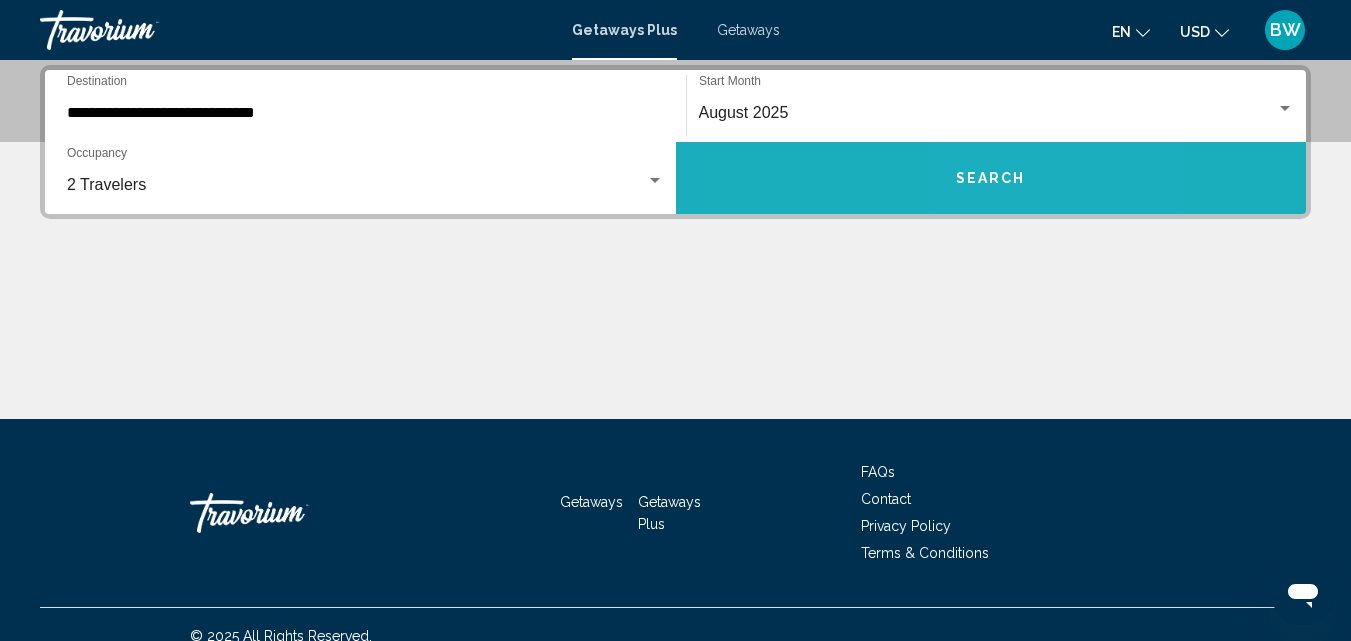 click on "Search" at bounding box center [991, 179] 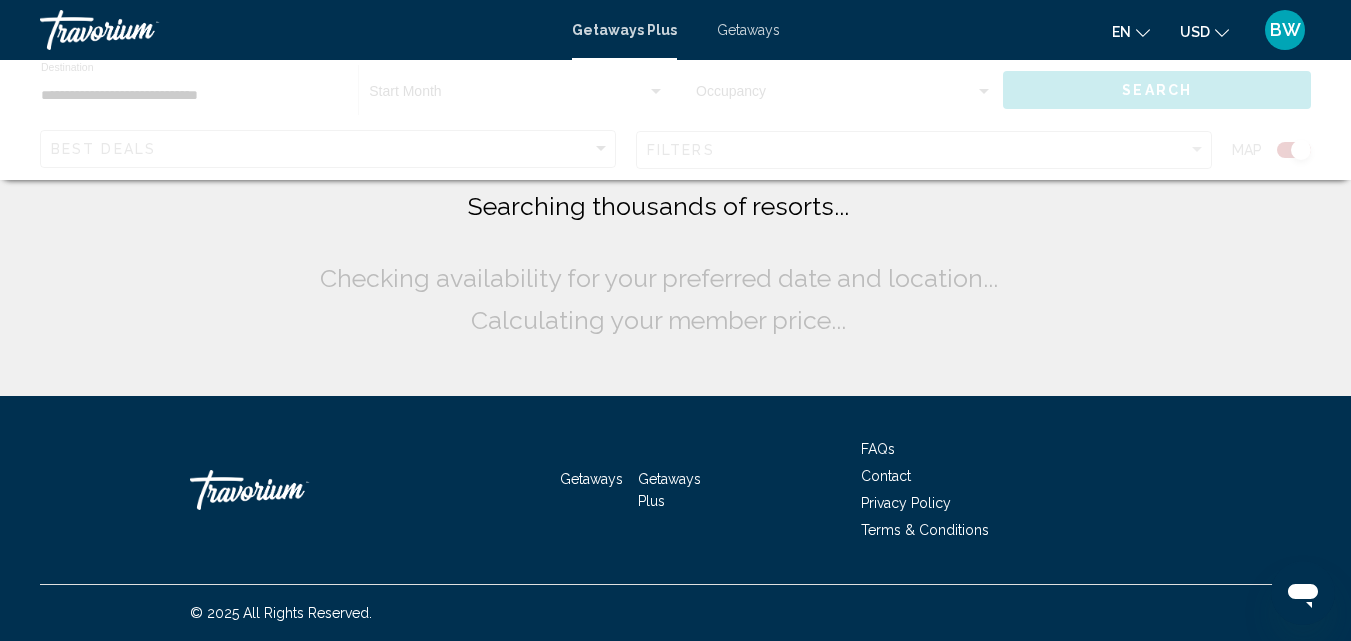 scroll, scrollTop: 0, scrollLeft: 0, axis: both 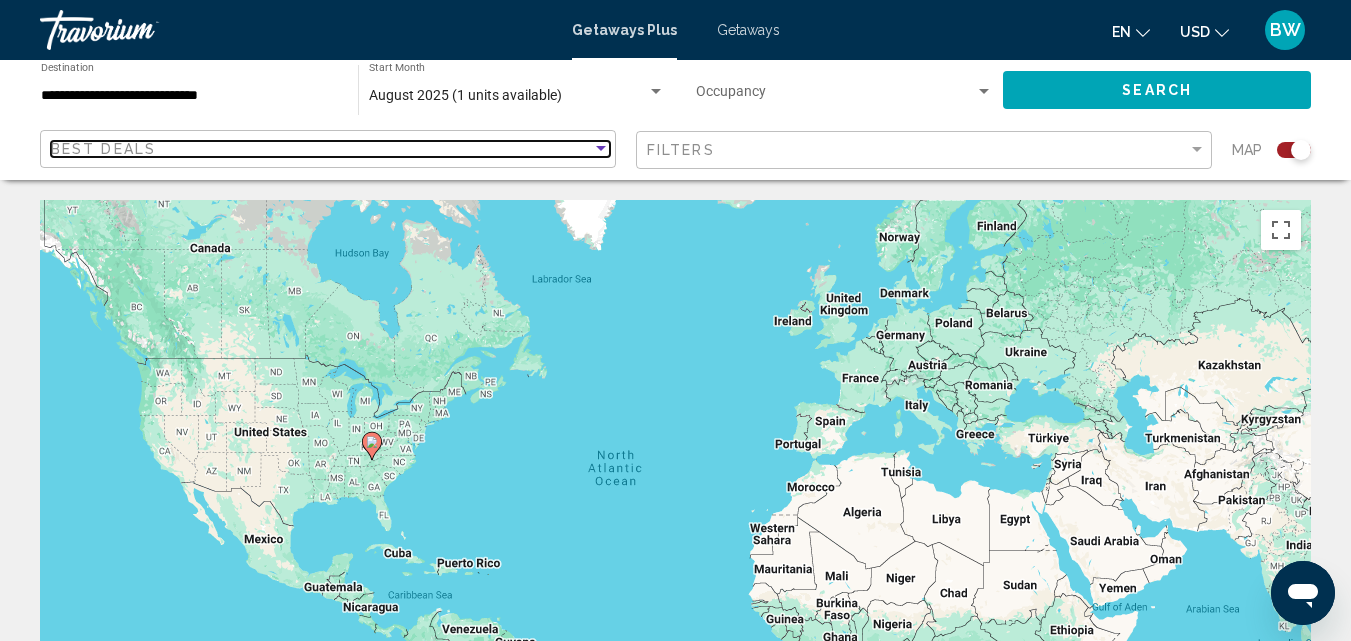 click at bounding box center [601, 148] 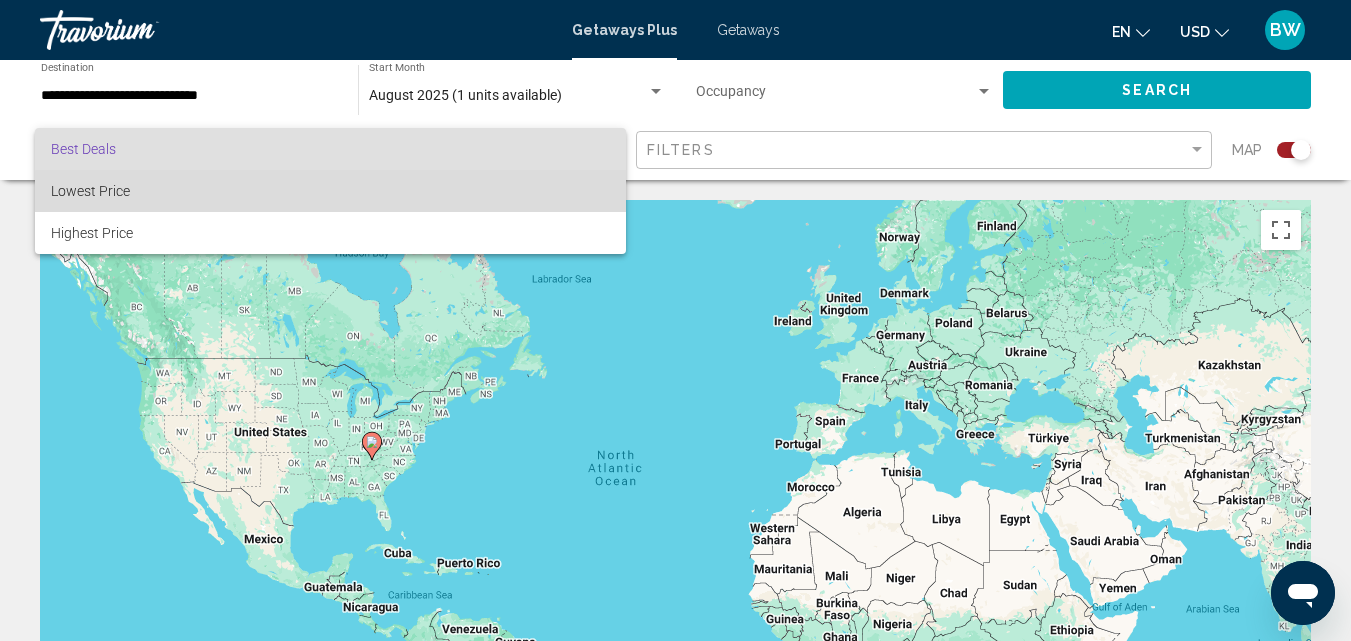 click on "Lowest Price" at bounding box center [330, 191] 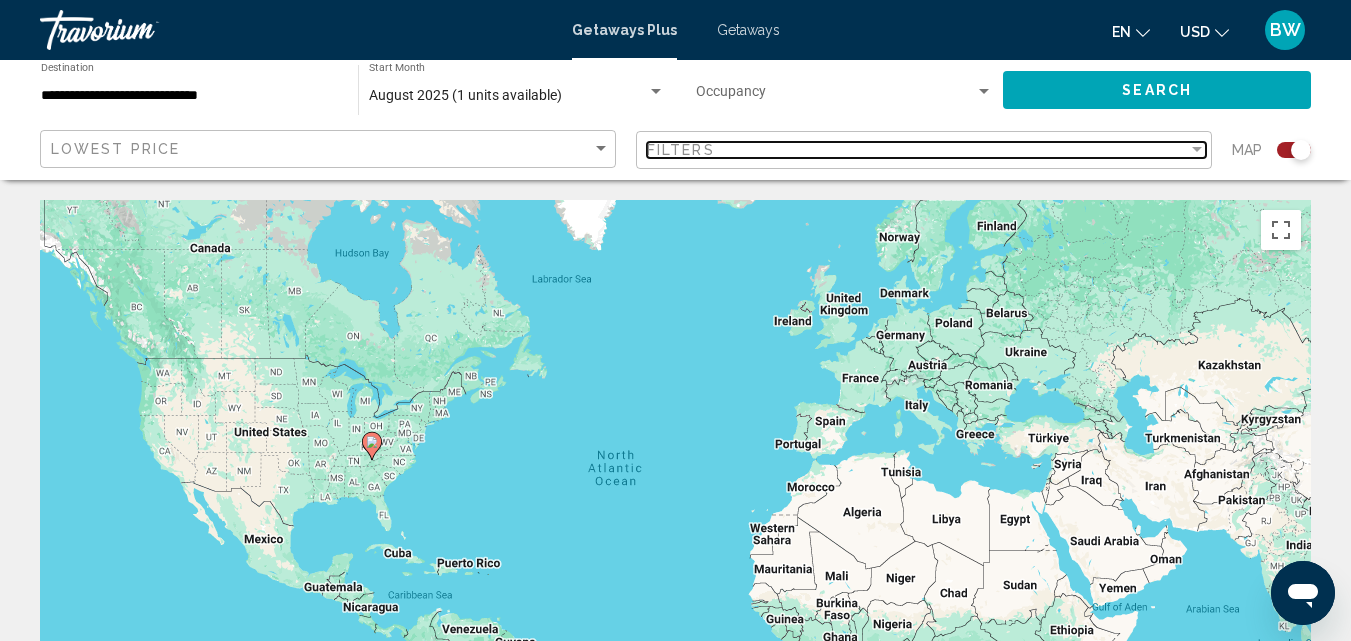 click on "Filters" at bounding box center [681, 150] 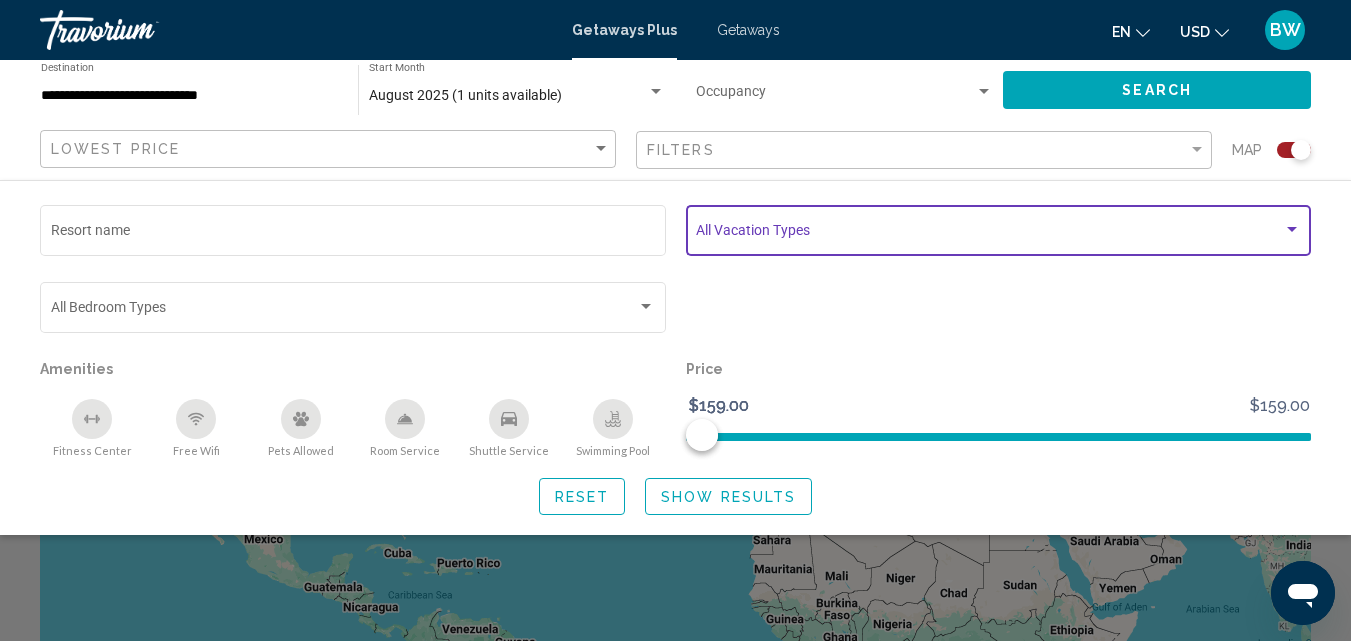 click at bounding box center (1292, 229) 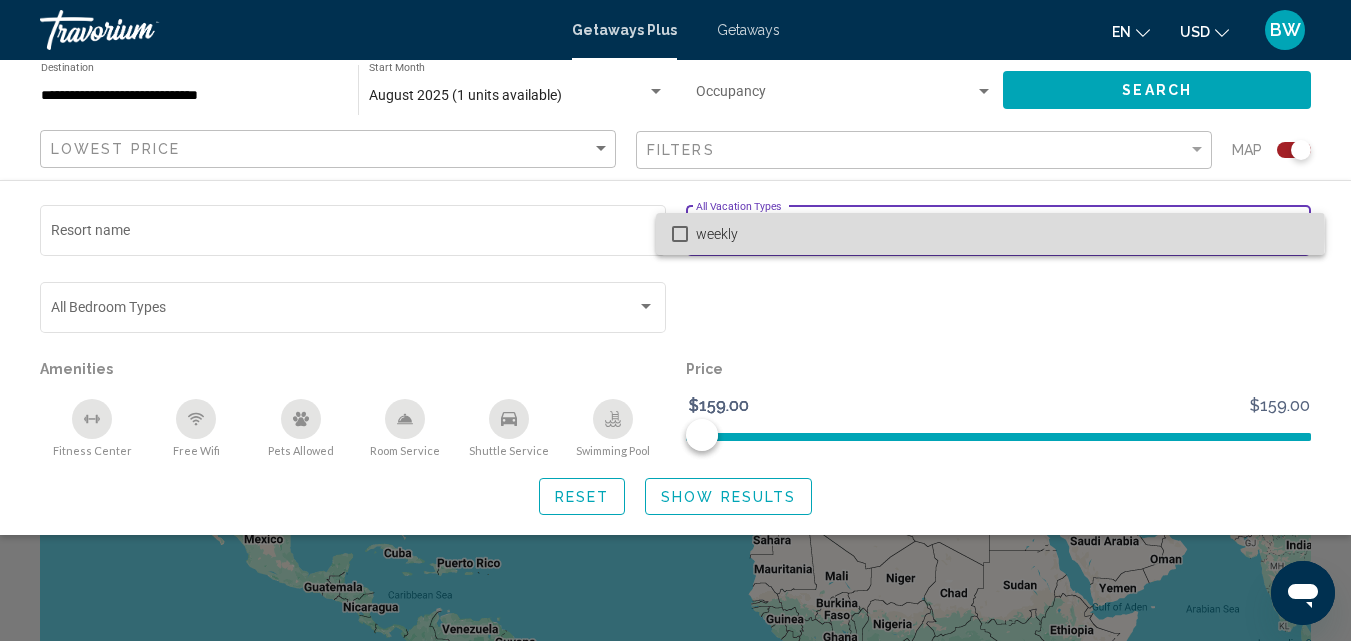 click at bounding box center (680, 234) 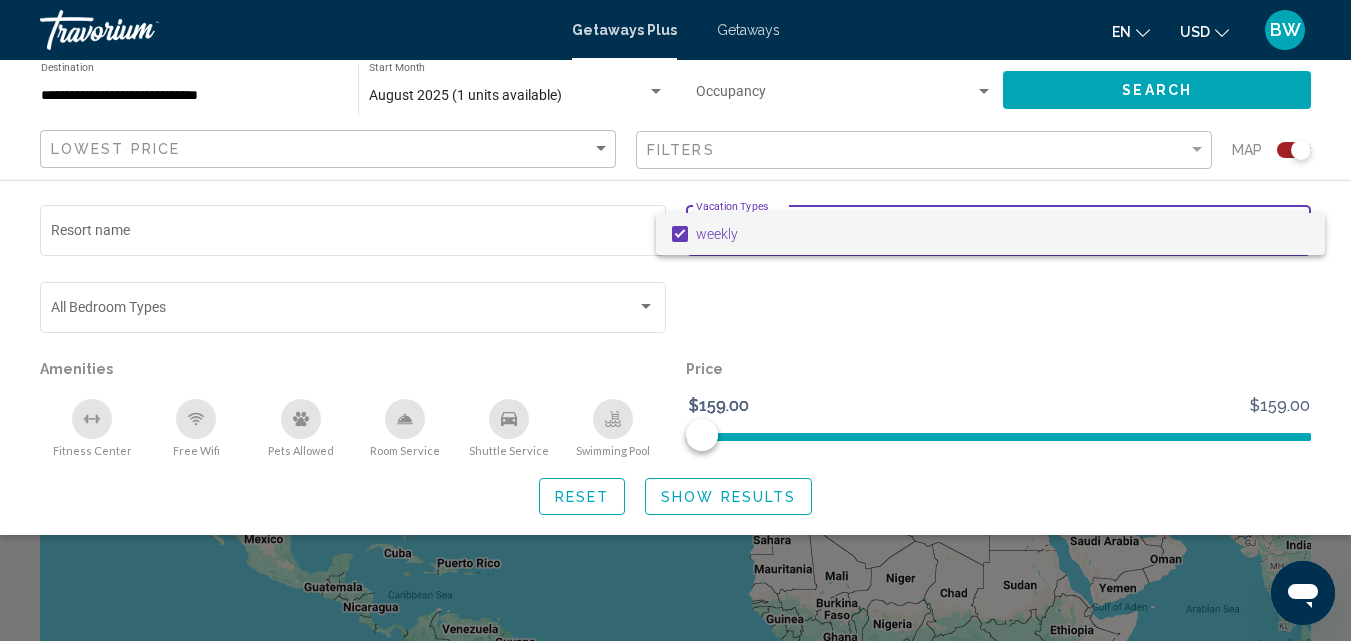 click at bounding box center [675, 320] 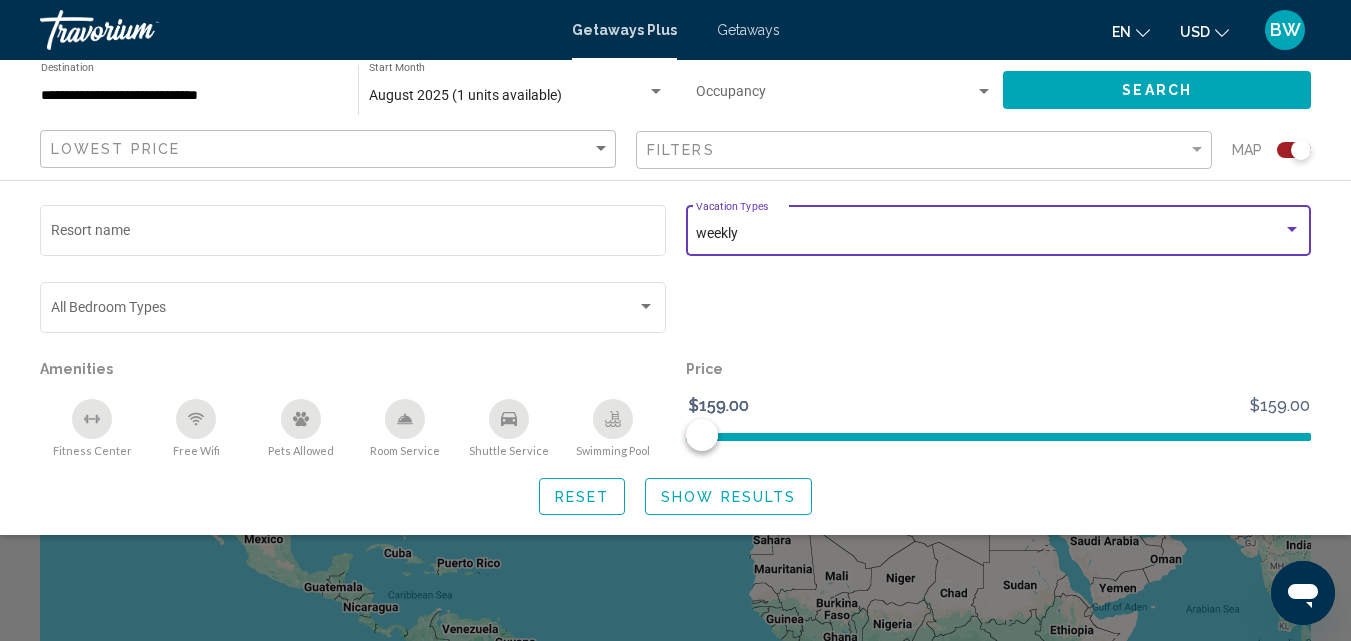 click at bounding box center (1292, 229) 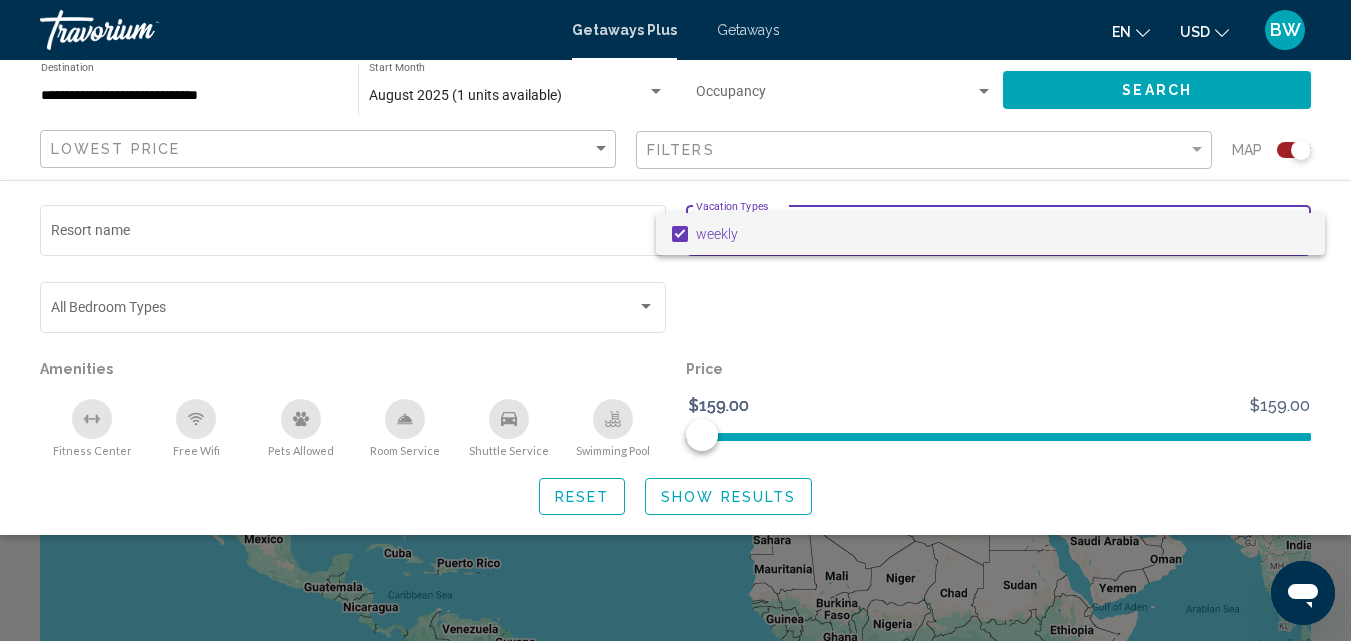 click at bounding box center [675, 320] 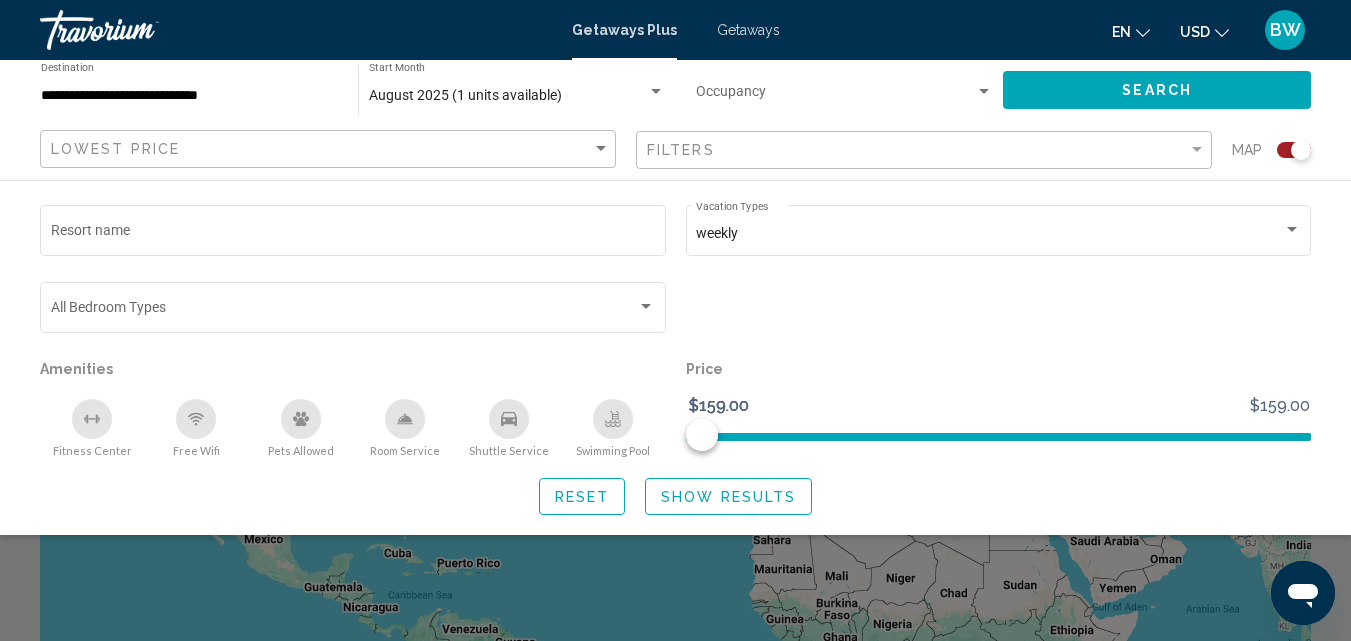 click 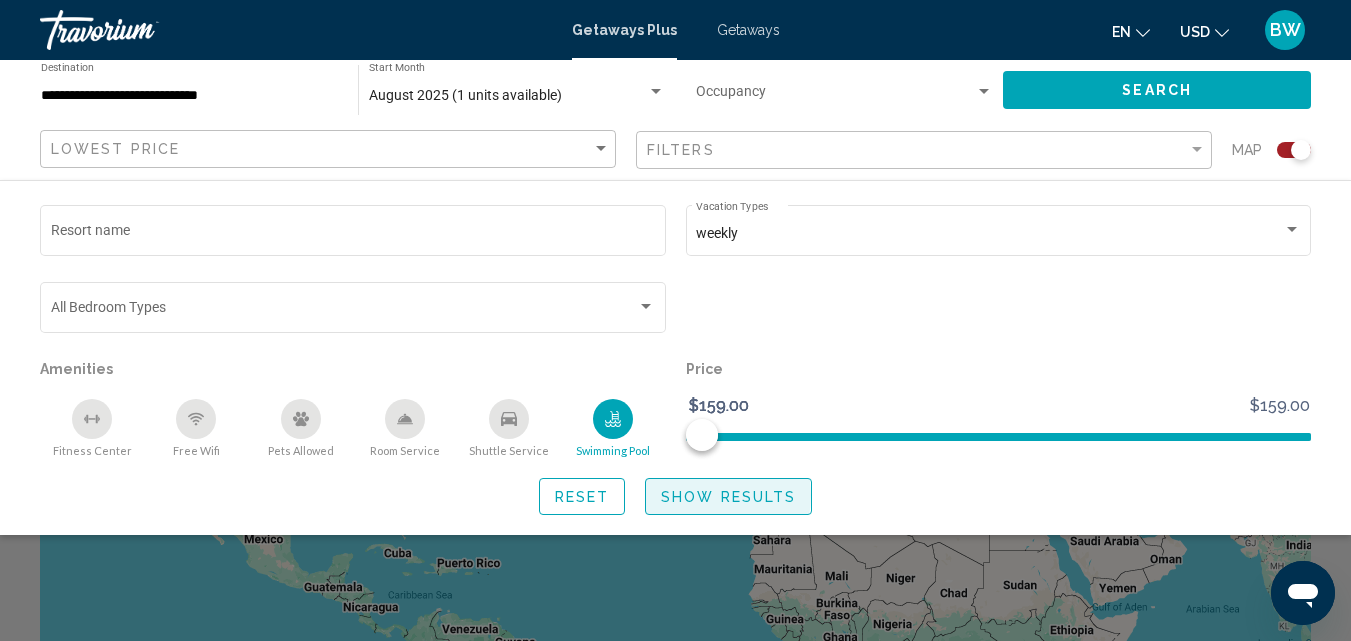 click on "Show Results" 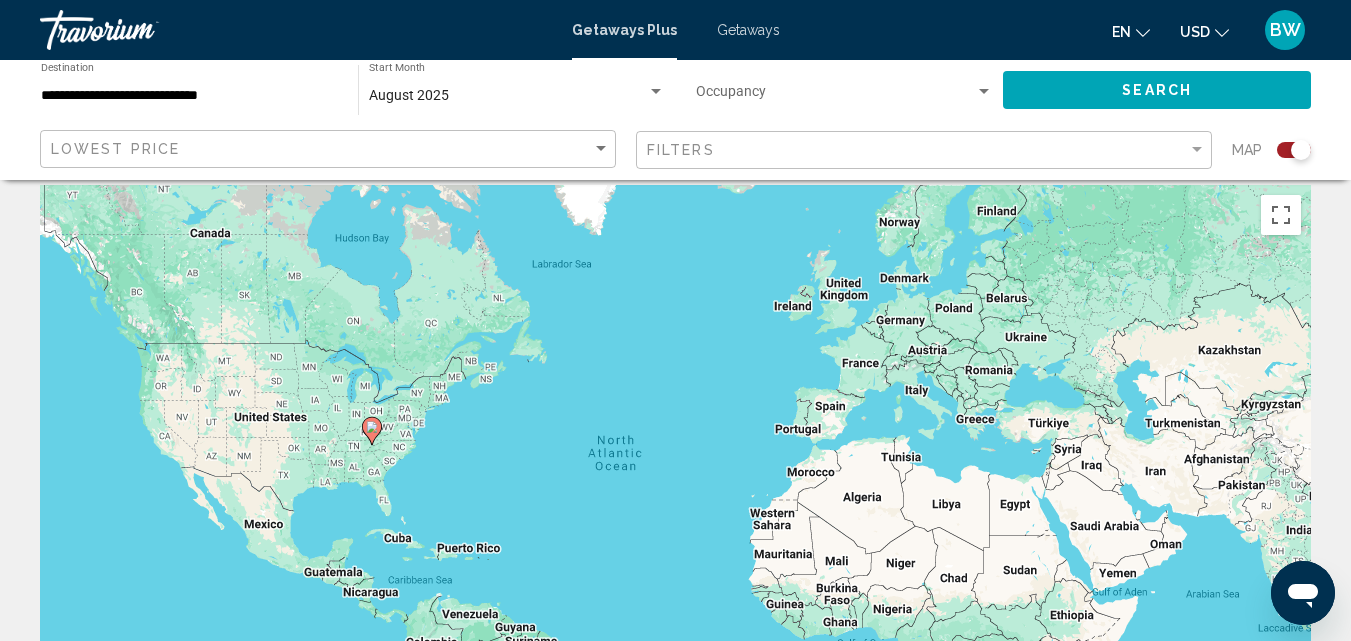 scroll, scrollTop: 0, scrollLeft: 0, axis: both 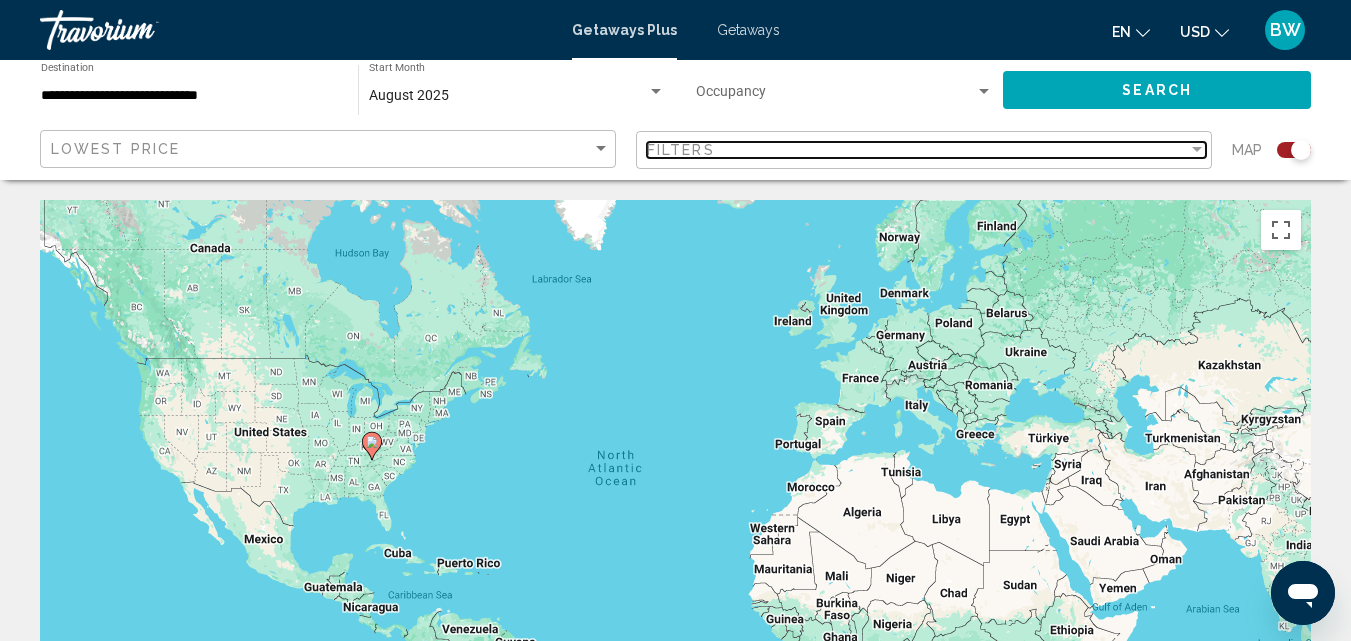 click at bounding box center (1197, 150) 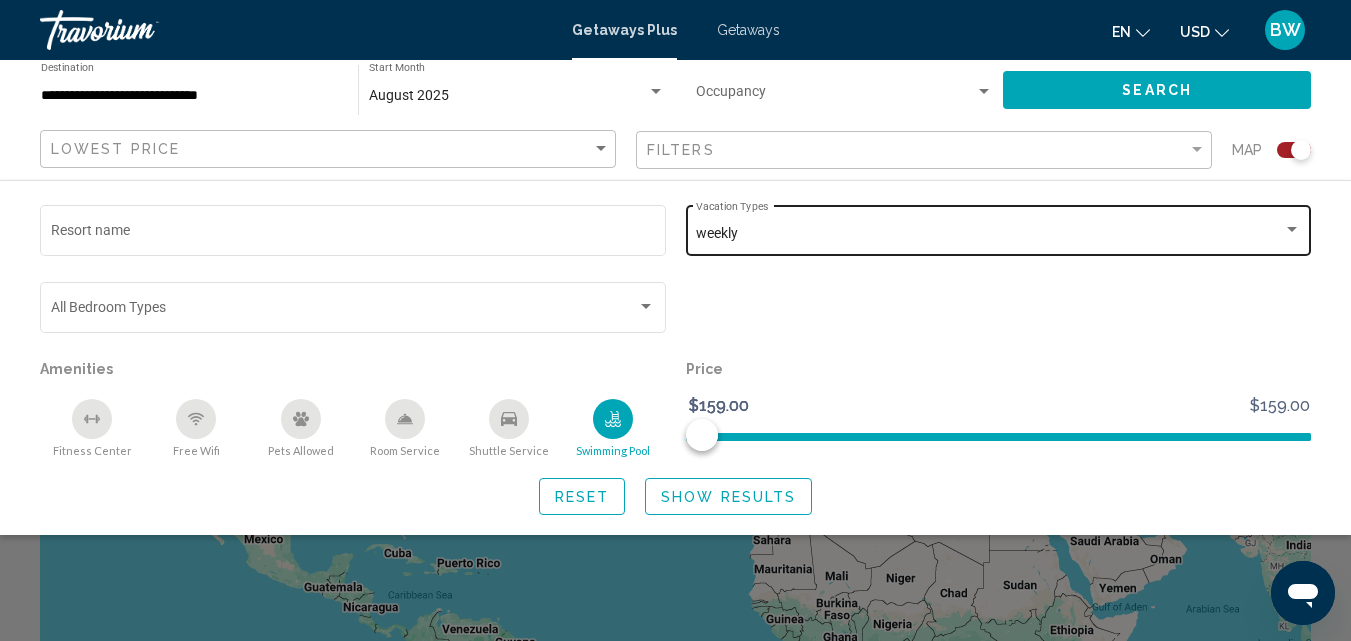 click on "weekly Vacation Types All Vacation Types" 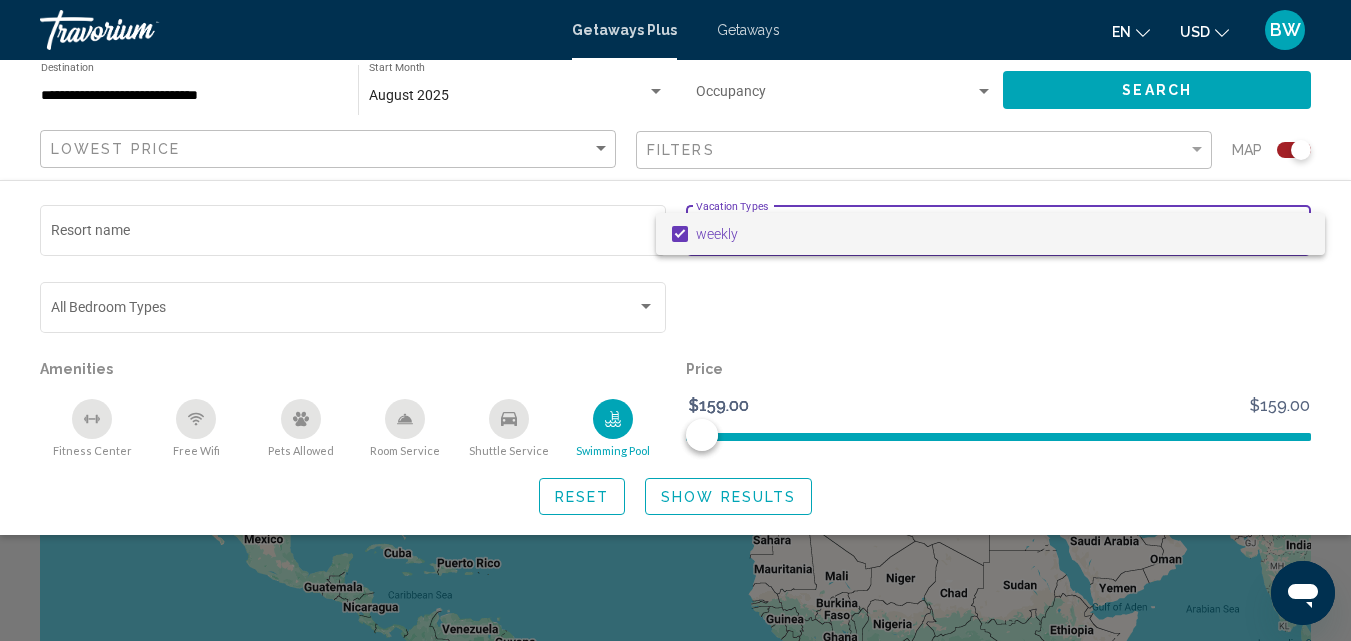 drag, startPoint x: 708, startPoint y: 433, endPoint x: 736, endPoint y: 426, distance: 28.86174 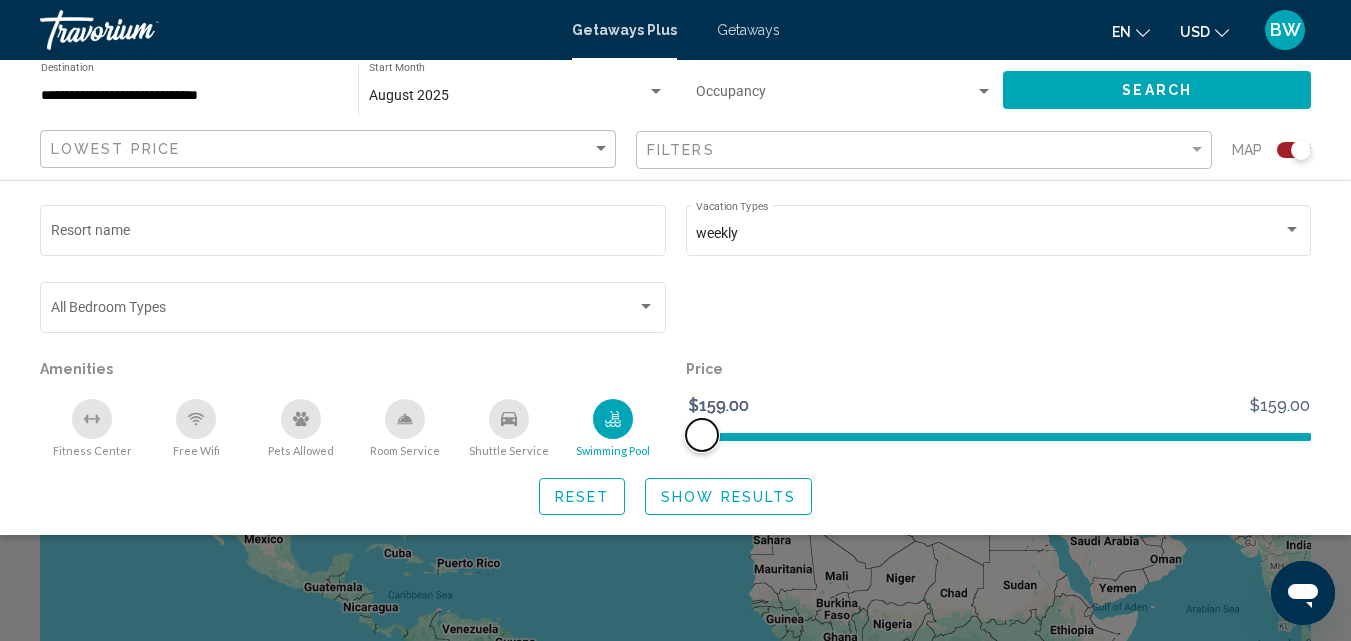 click 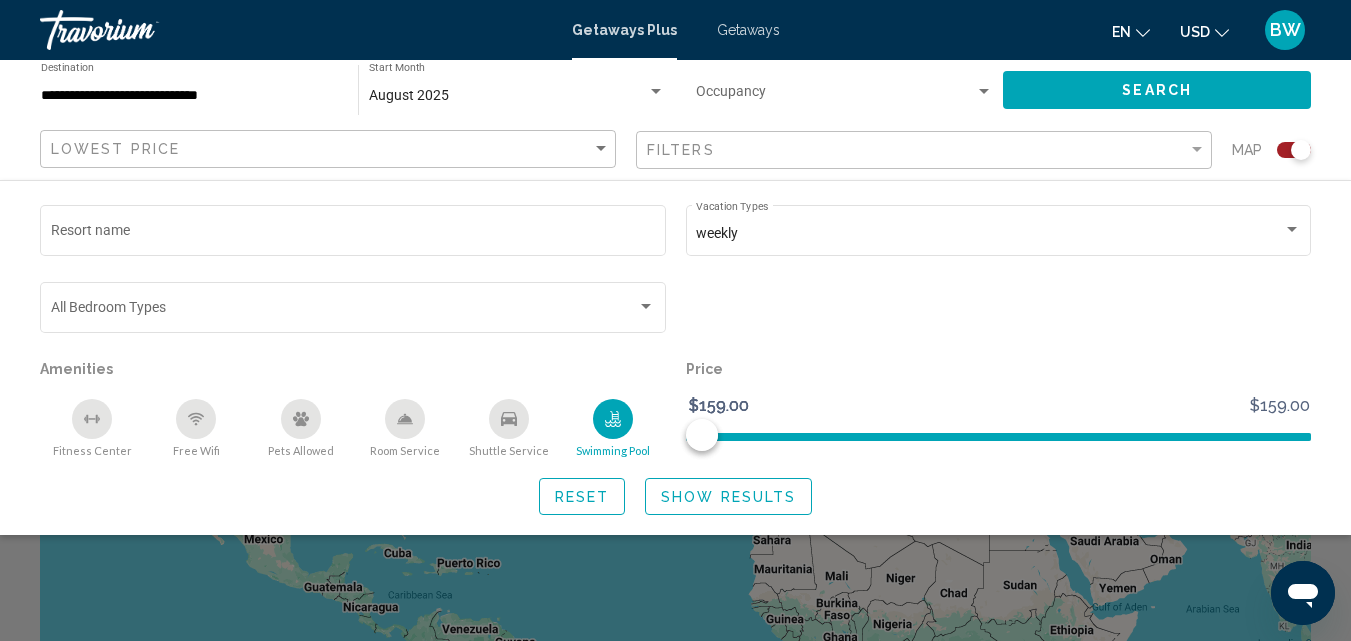 drag, startPoint x: 1311, startPoint y: 434, endPoint x: 1258, endPoint y: 443, distance: 53.75872 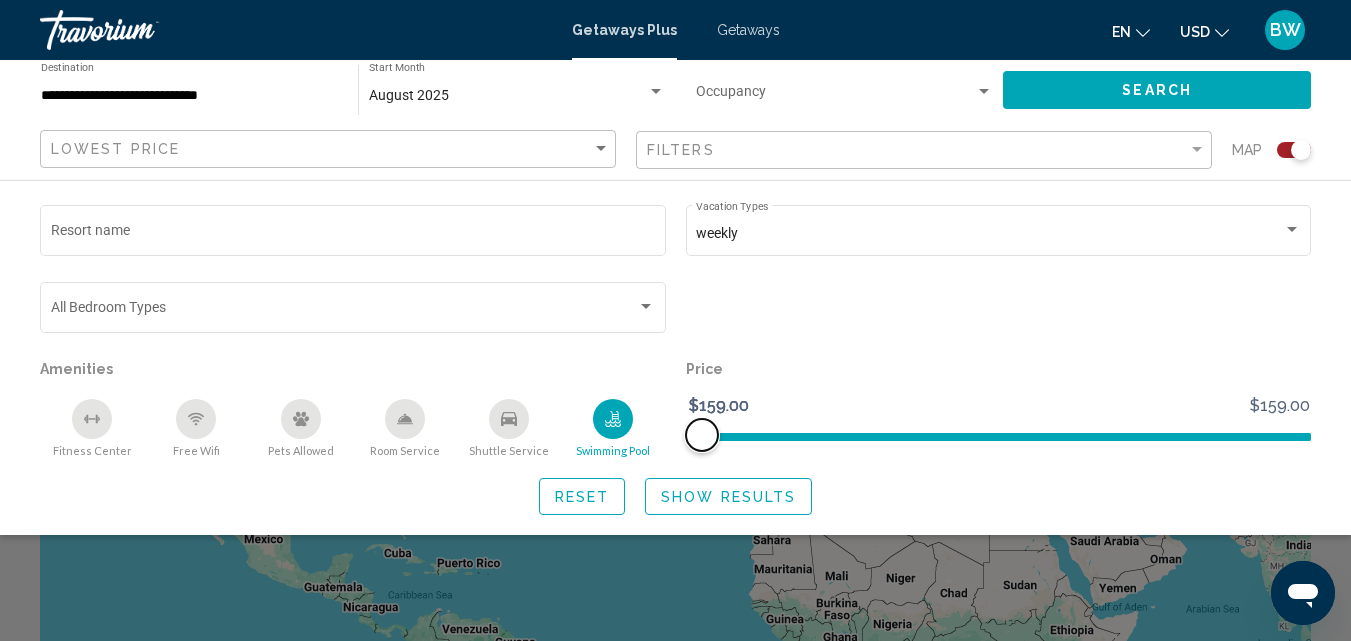 drag, startPoint x: 688, startPoint y: 430, endPoint x: 760, endPoint y: 445, distance: 73.545906 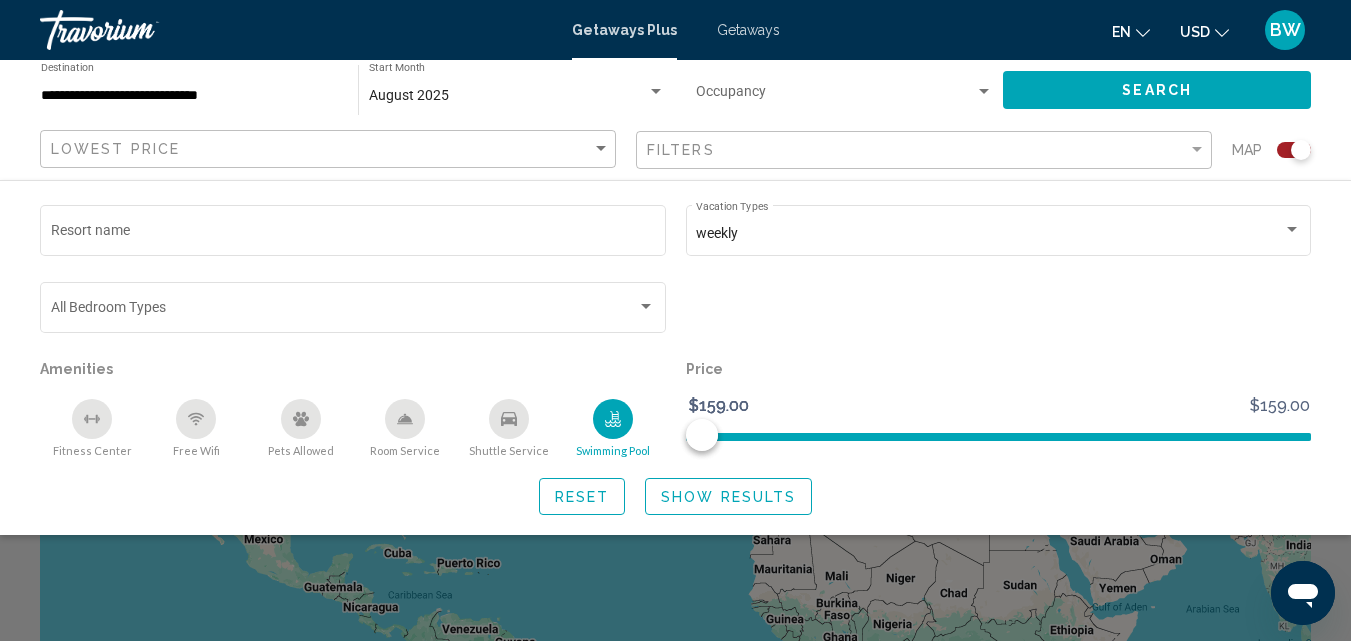 click on "Bedroom Types All Bedroom Types" 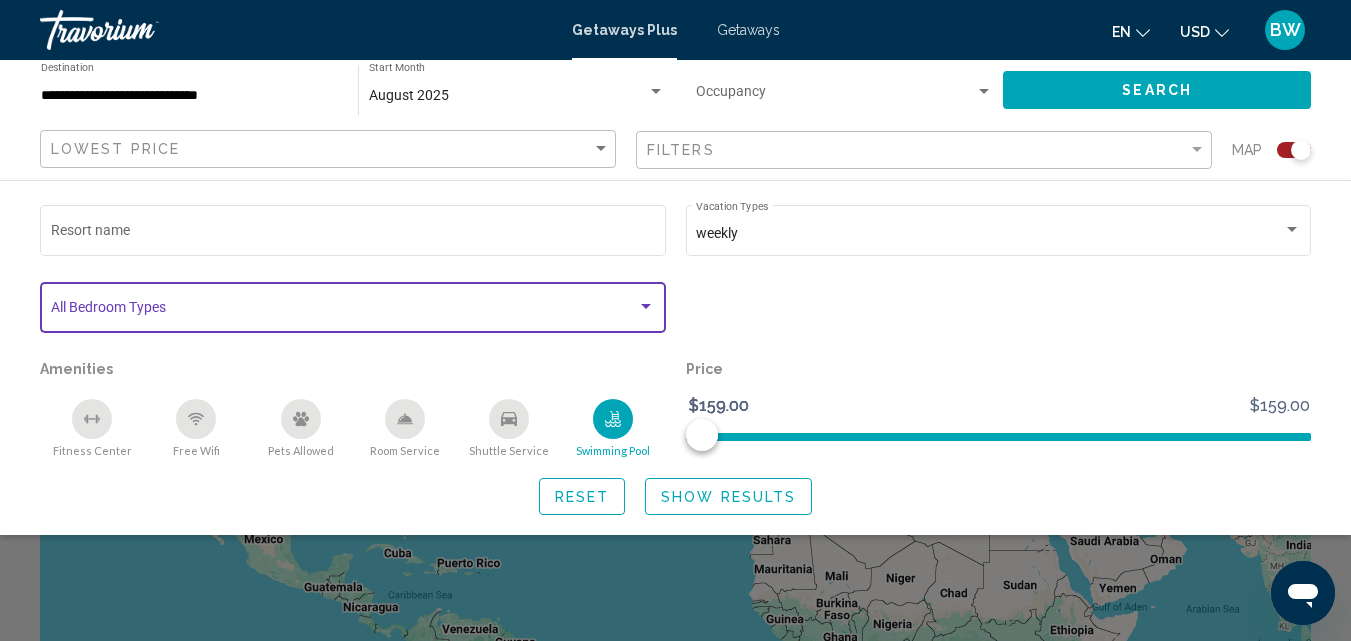 click at bounding box center (646, 306) 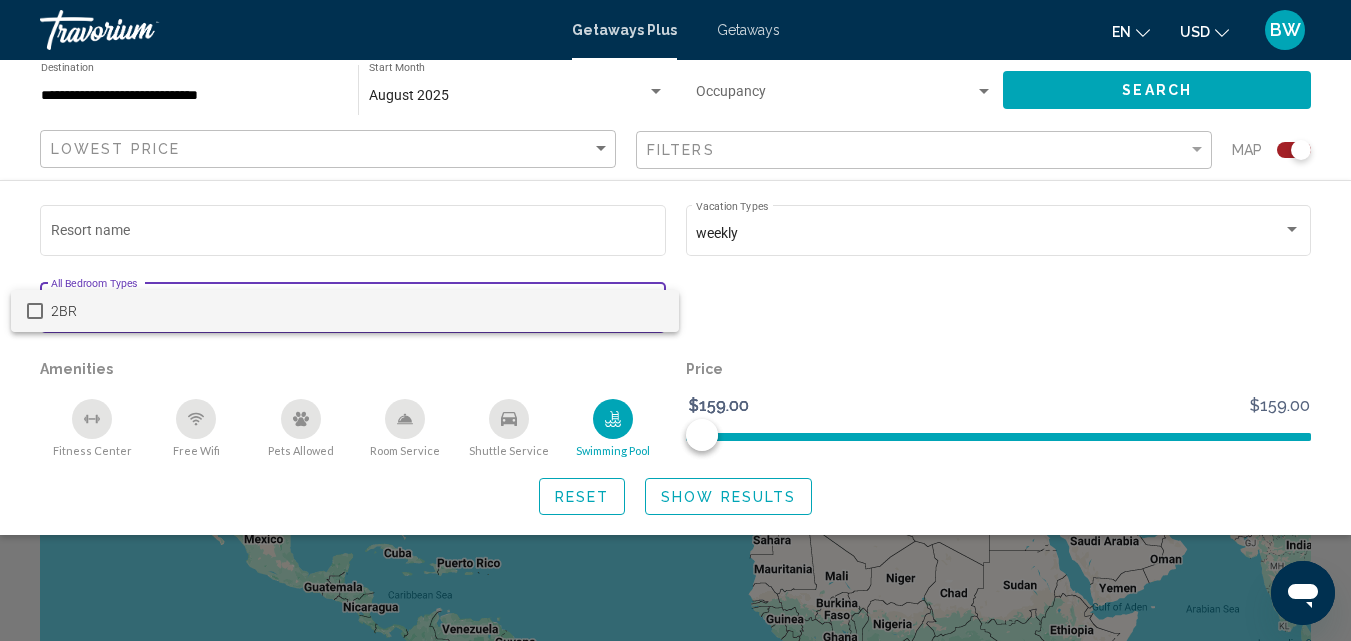 click at bounding box center (675, 320) 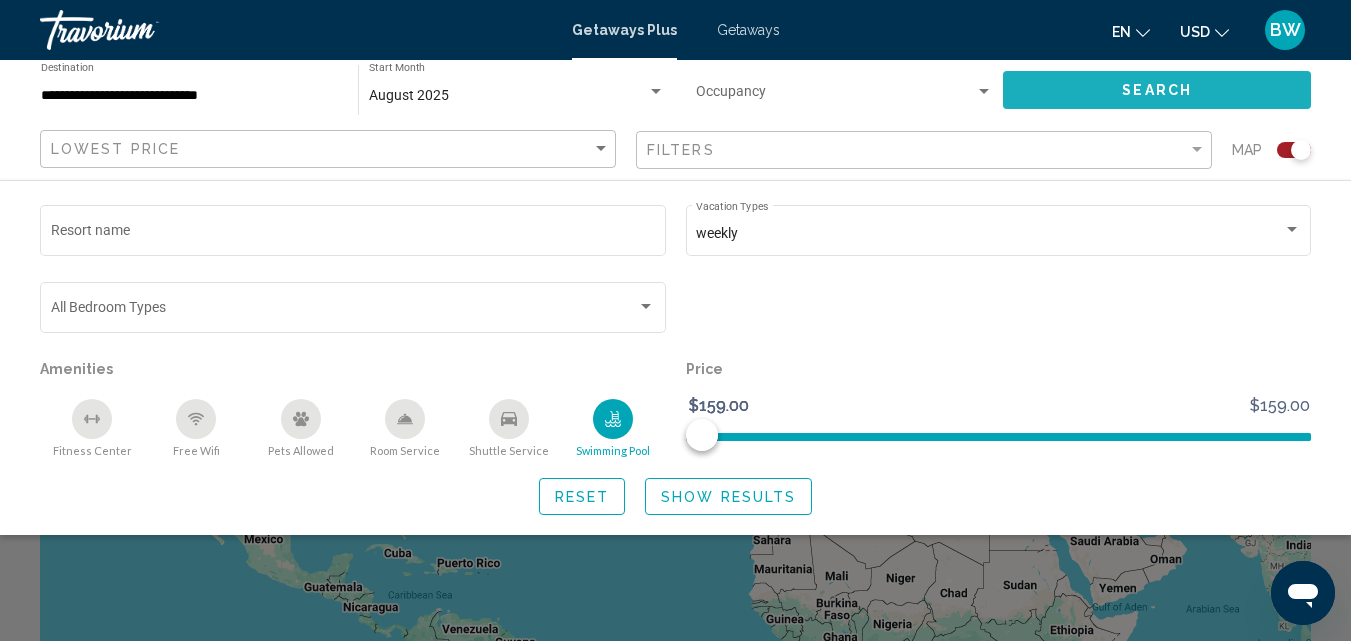 click on "Search" 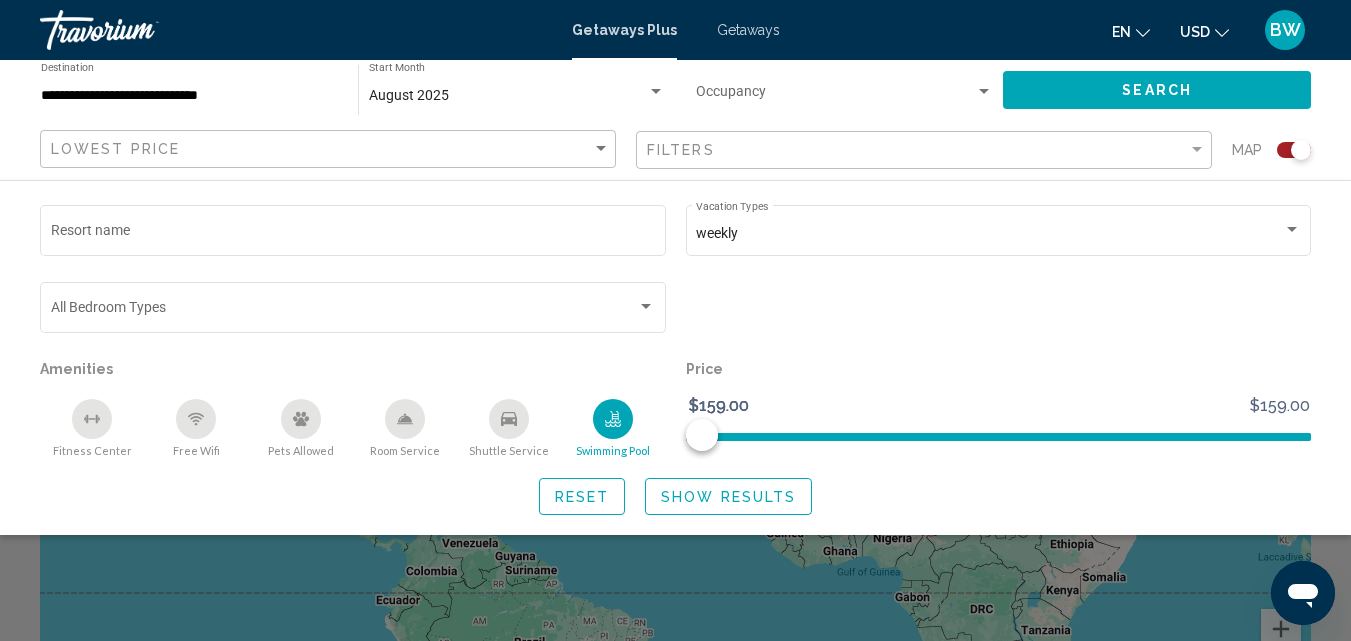 scroll, scrollTop: 90, scrollLeft: 0, axis: vertical 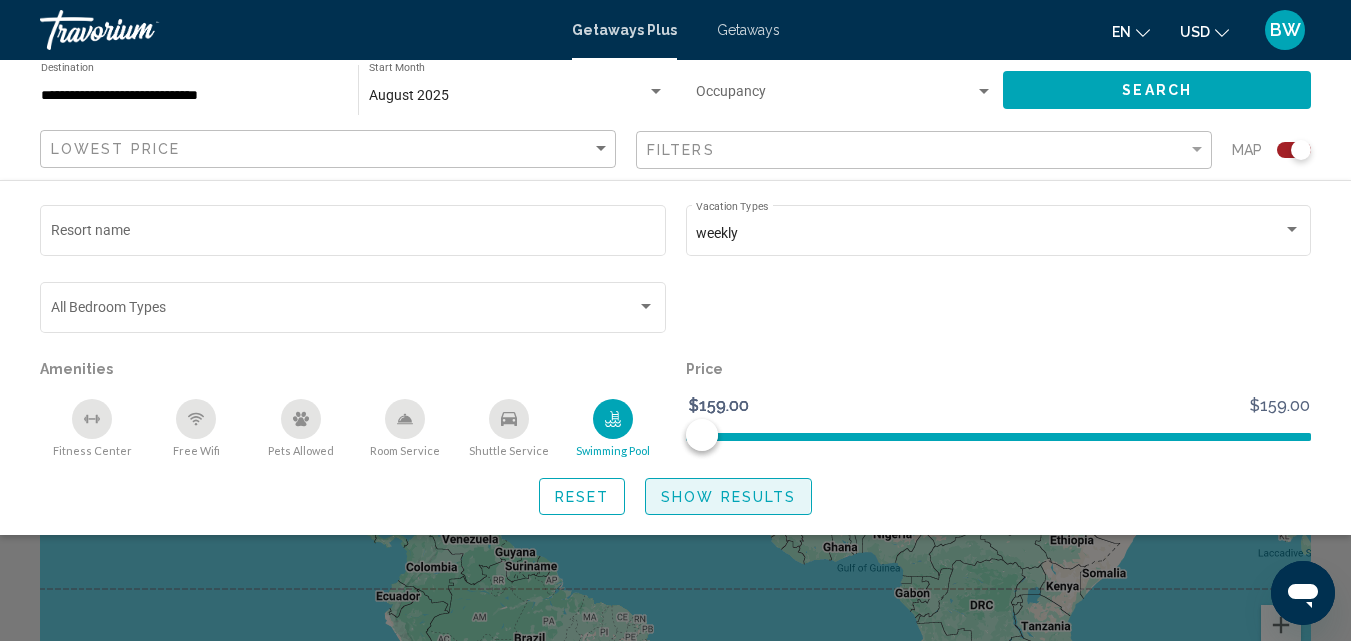 click on "Show Results" 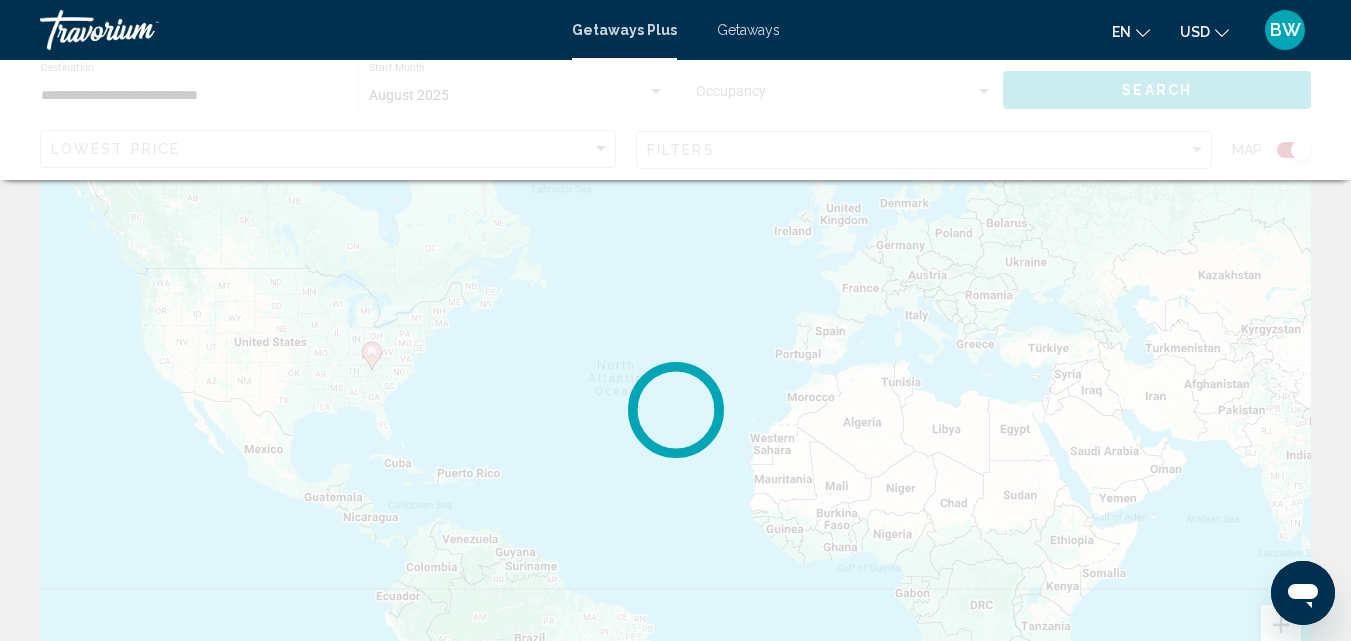 scroll, scrollTop: 0, scrollLeft: 0, axis: both 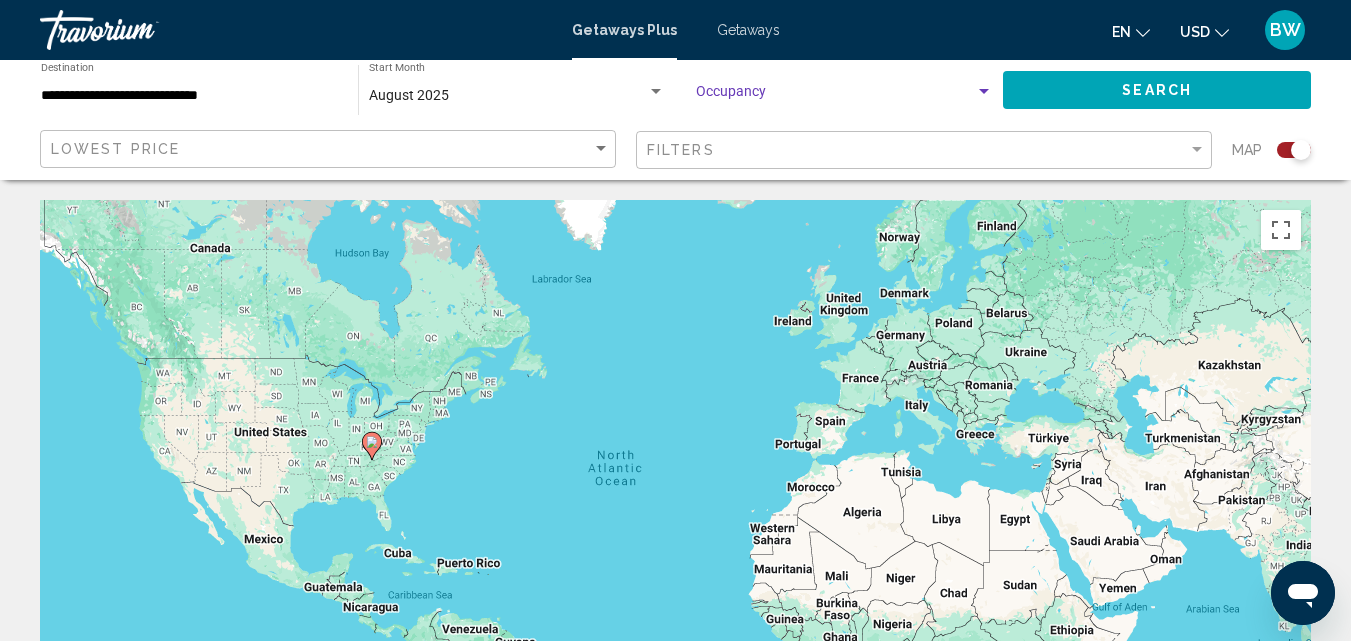 click at bounding box center [984, 91] 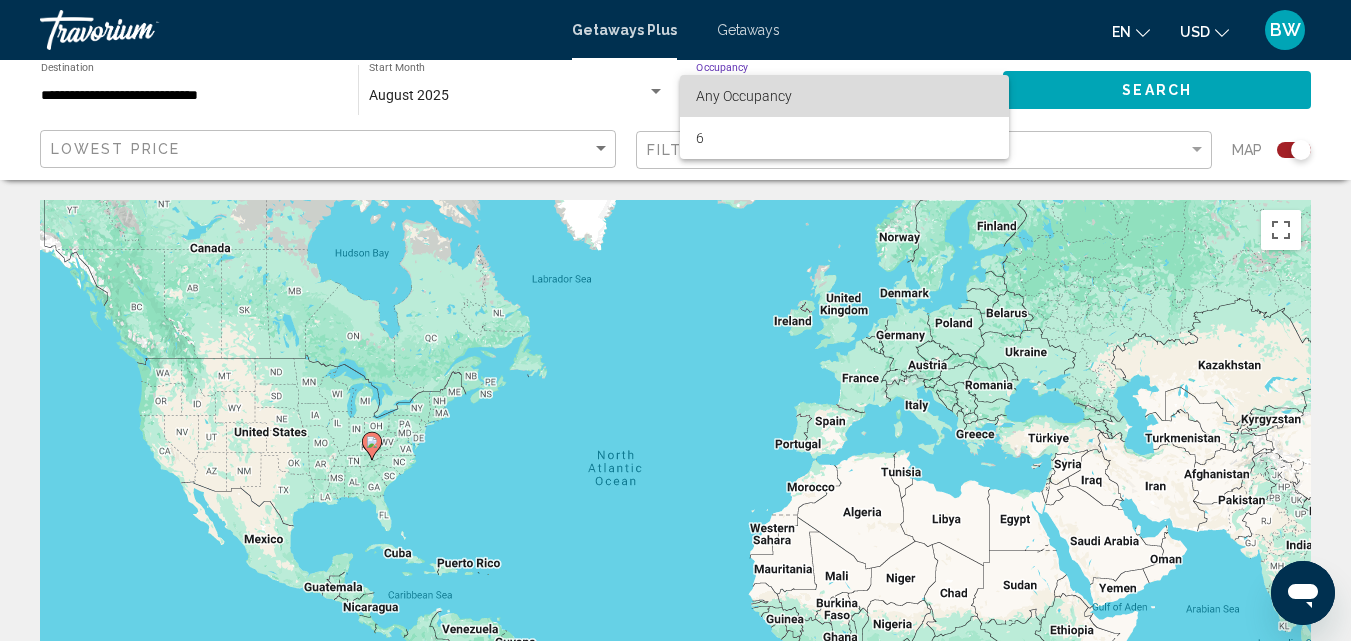click on "Any Occupancy" at bounding box center [844, 96] 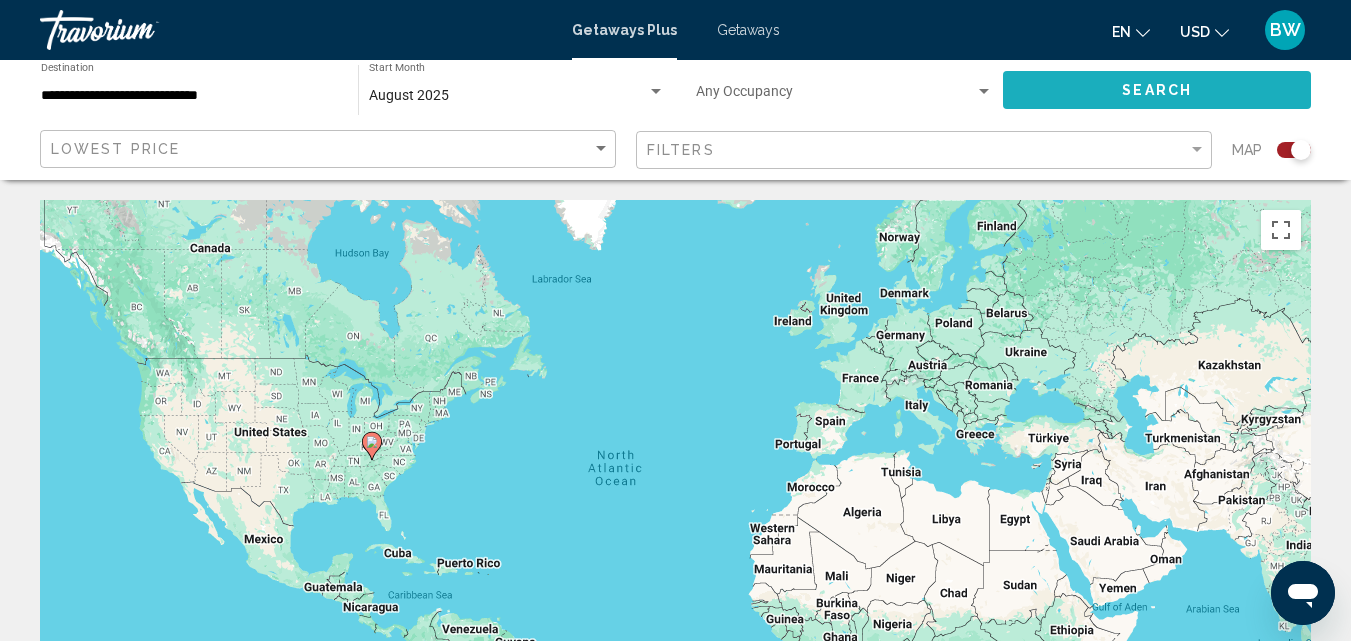 click on "Search" 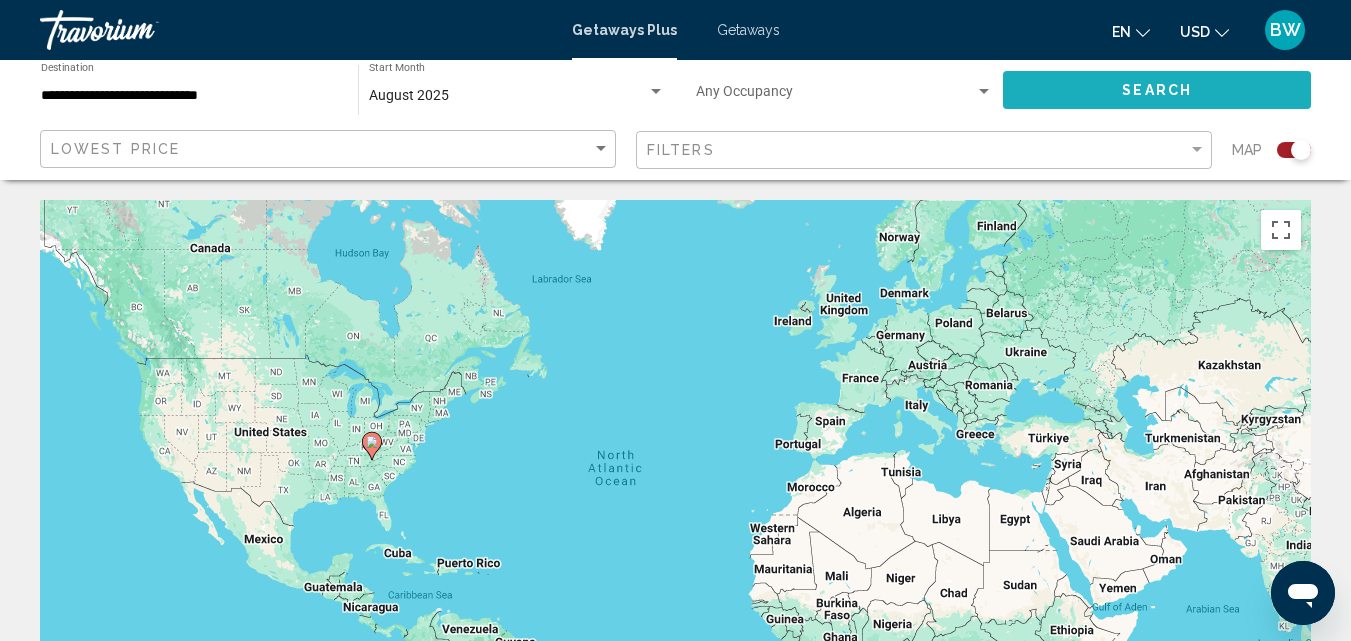 click on "Search" 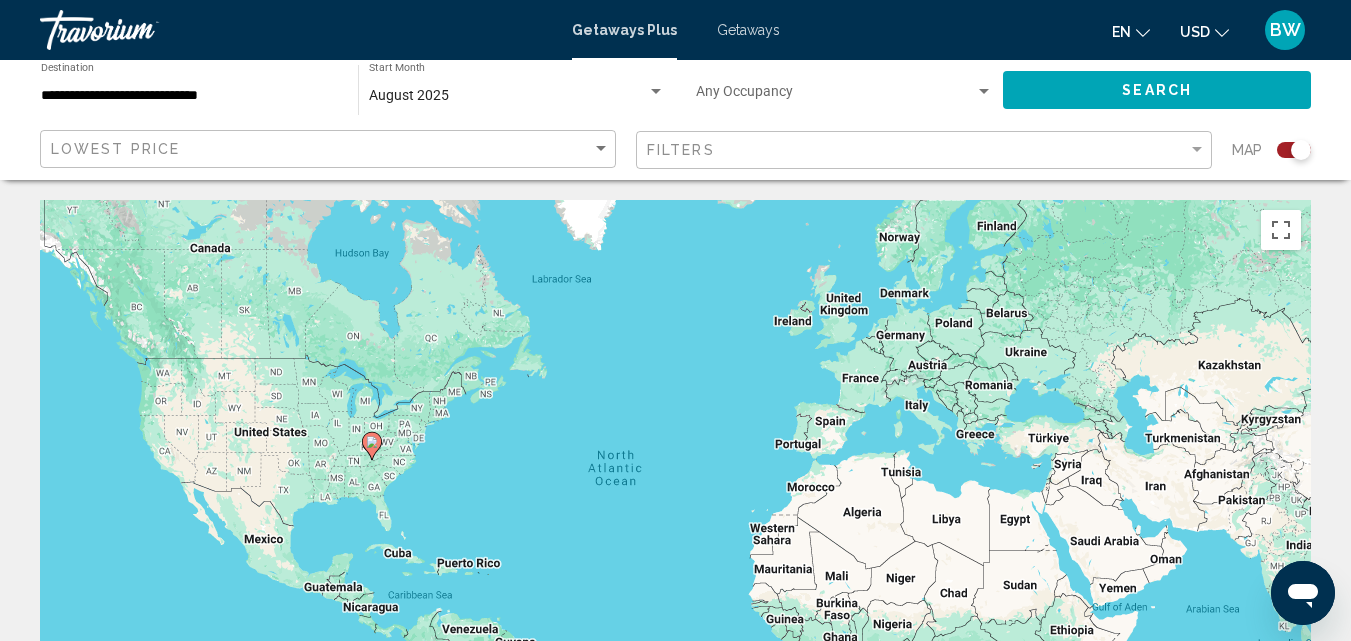 drag, startPoint x: 1147, startPoint y: 96, endPoint x: 1147, endPoint y: 197, distance: 101 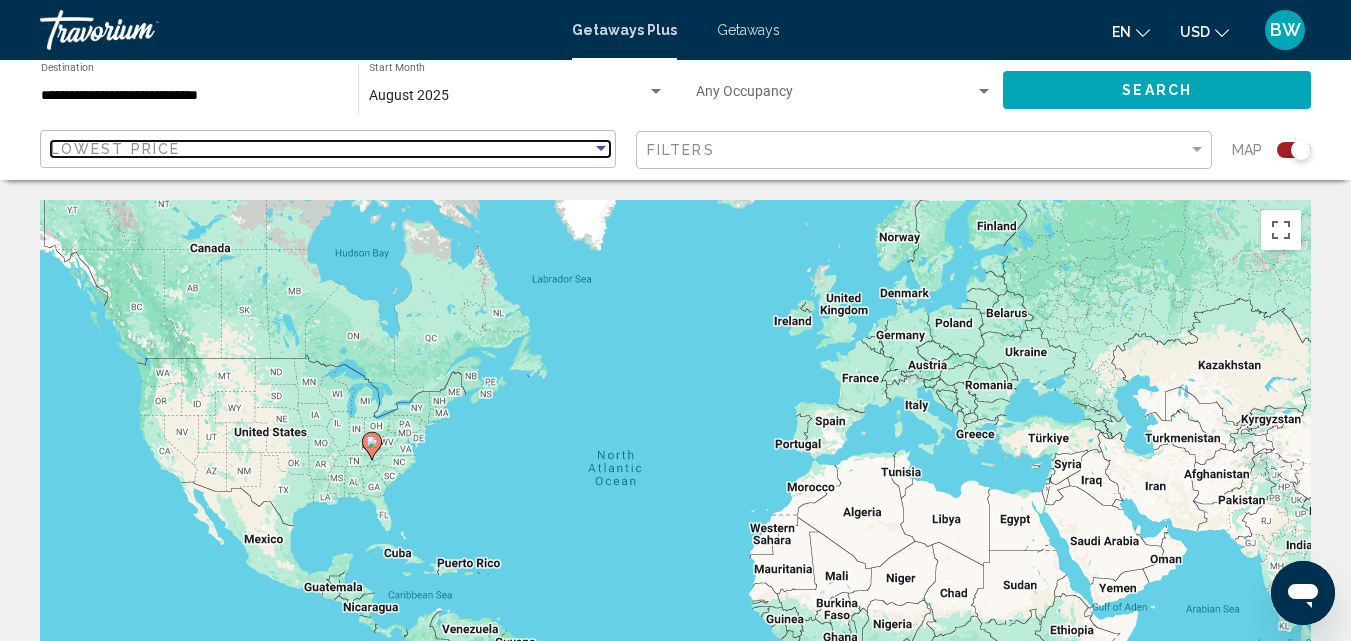 click at bounding box center [601, 149] 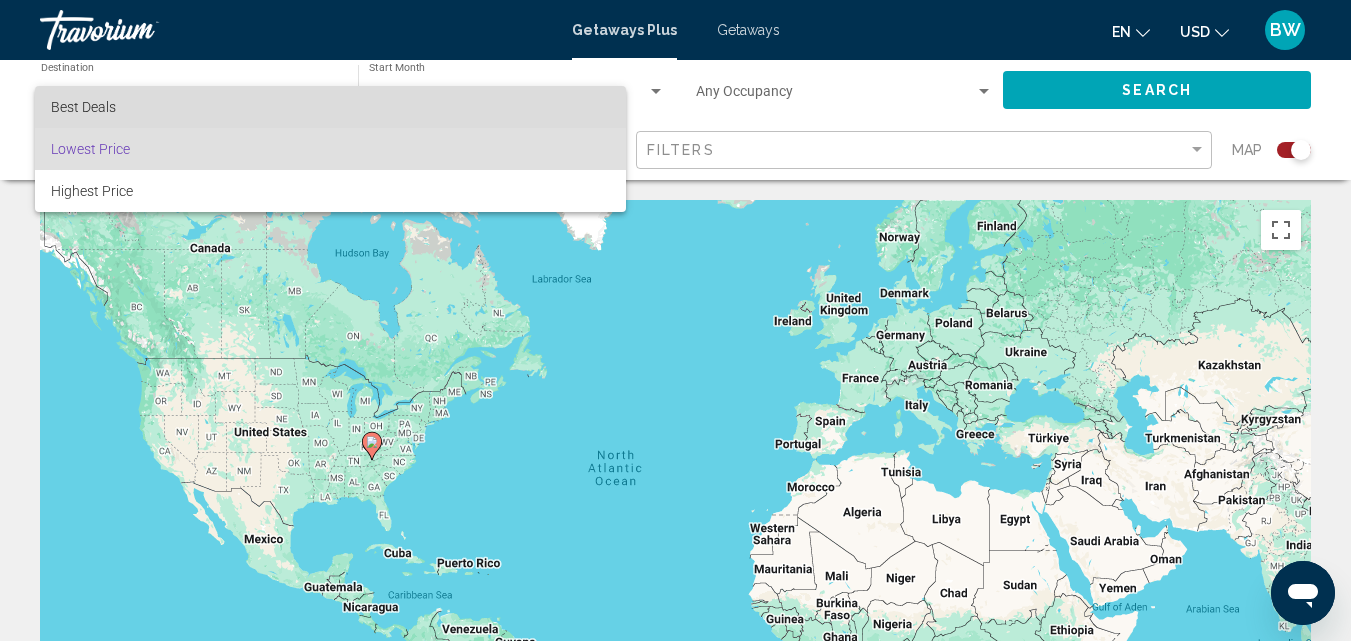 click on "Best Deals" at bounding box center [330, 107] 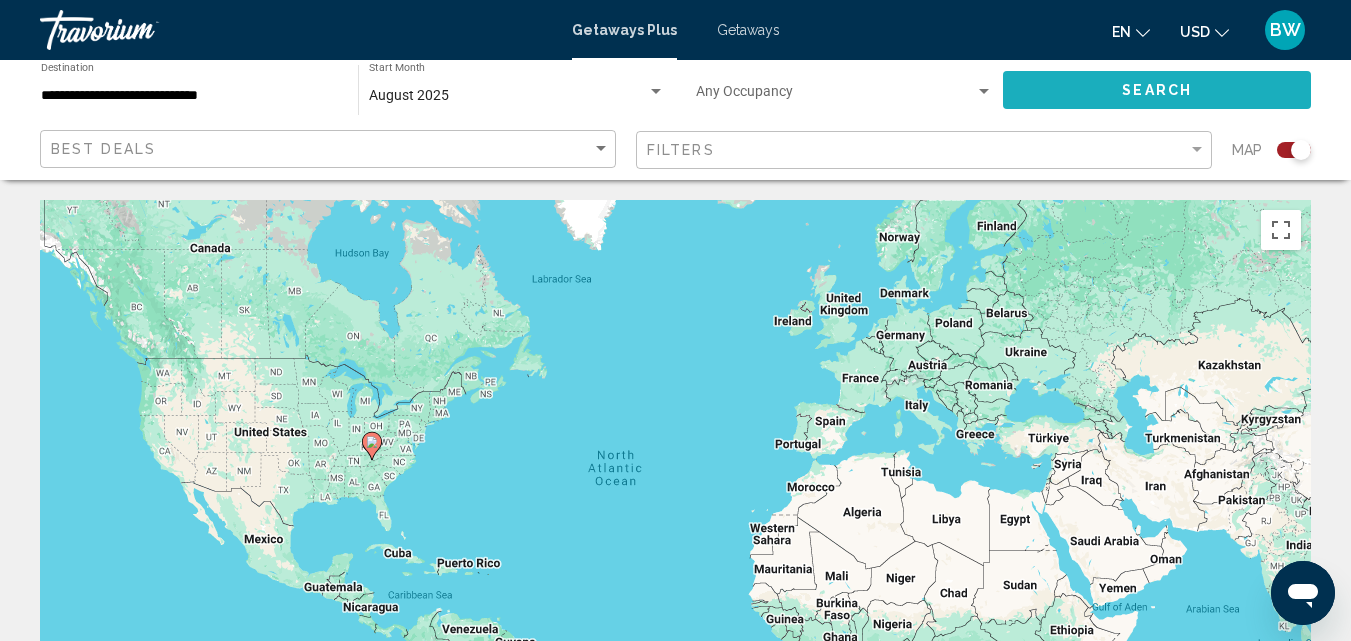 click on "Search" 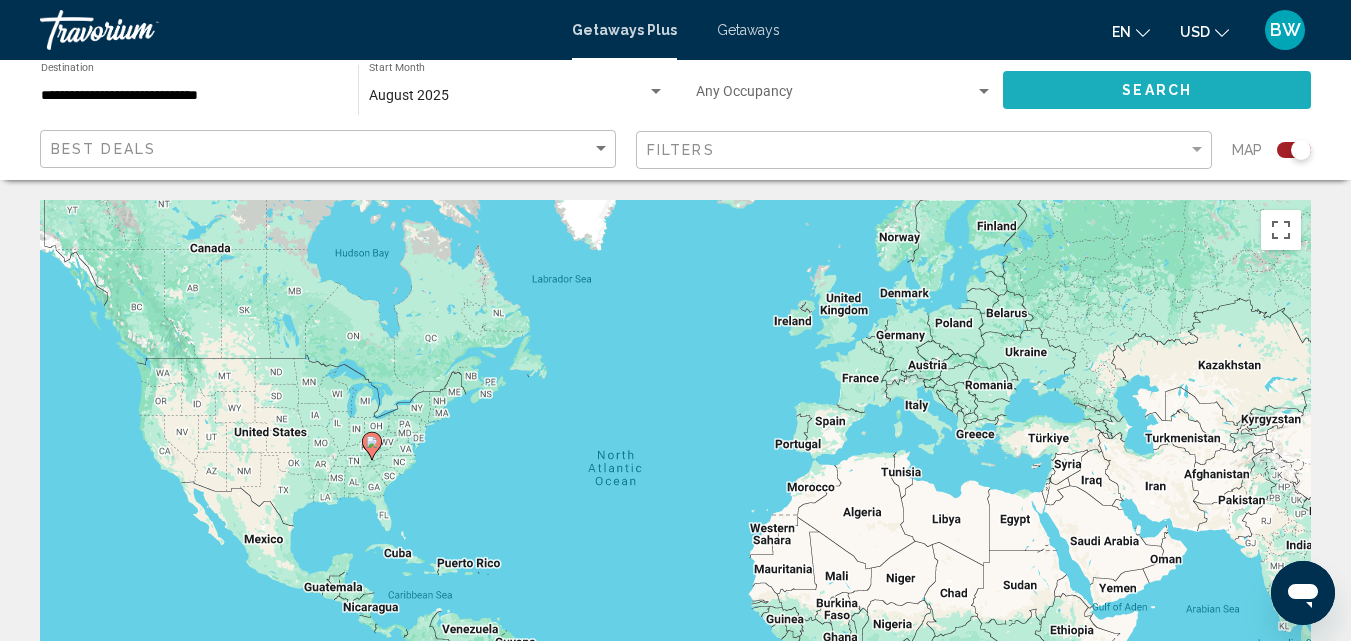 click on "Search" 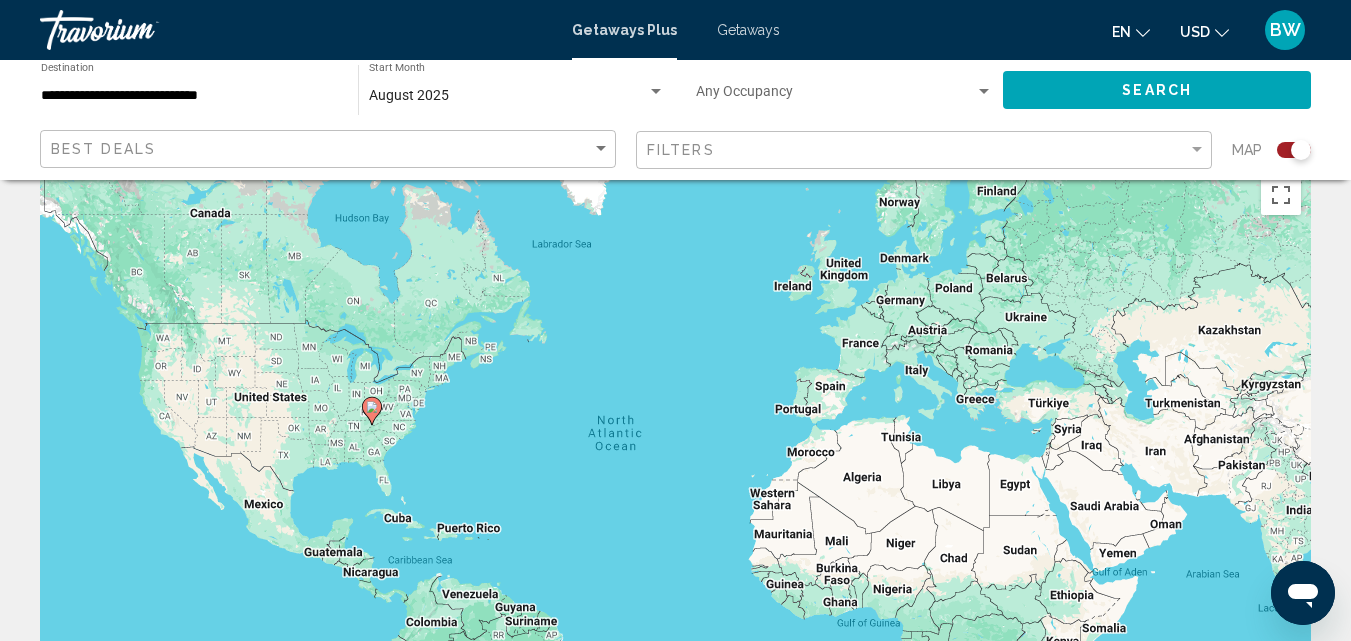 scroll, scrollTop: 0, scrollLeft: 0, axis: both 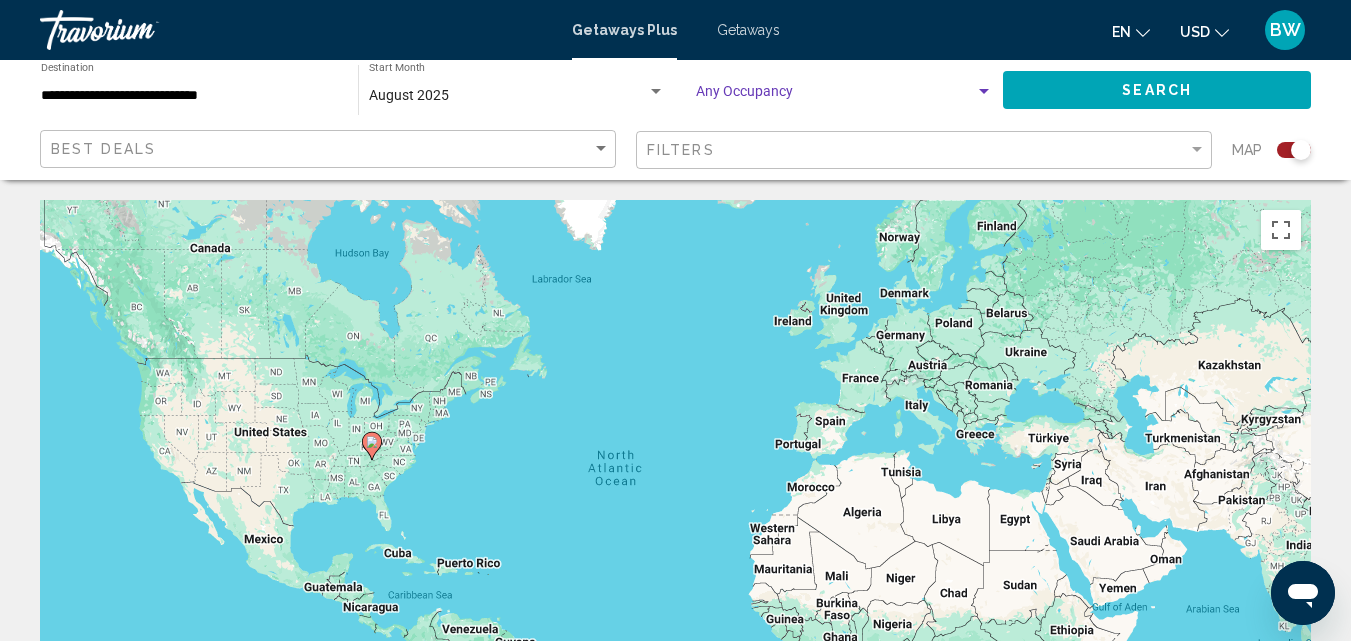 click at bounding box center (835, 96) 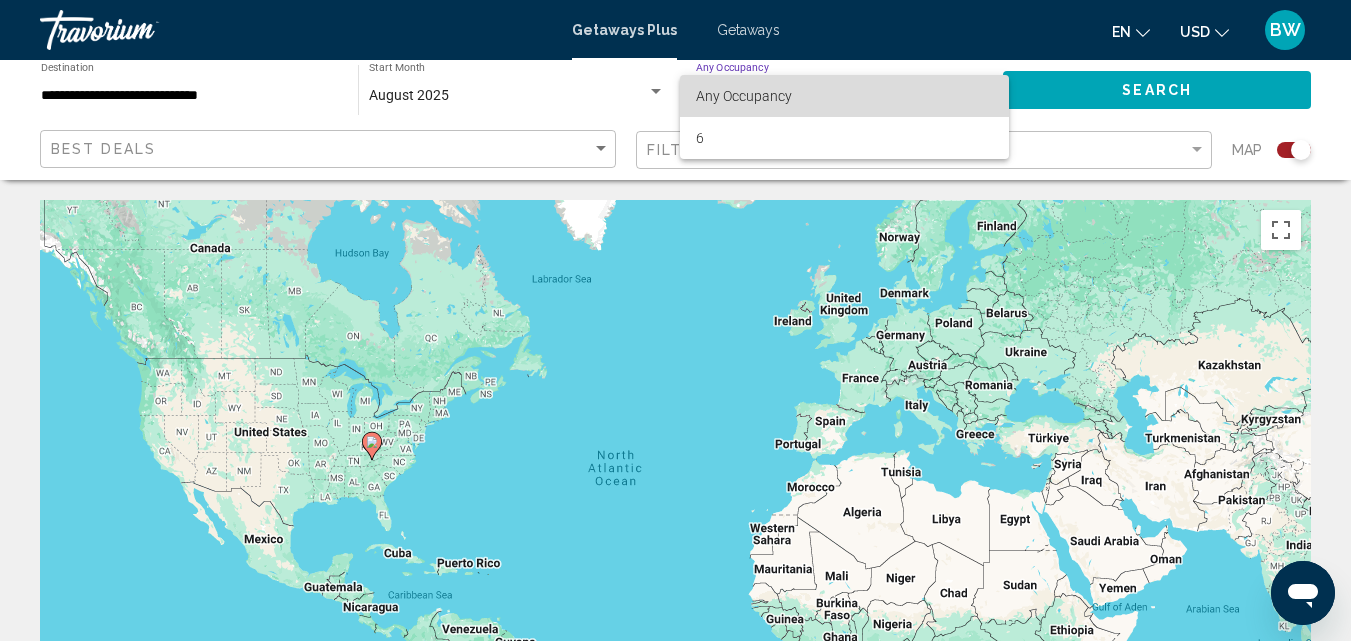 click on "Any Occupancy" at bounding box center [744, 96] 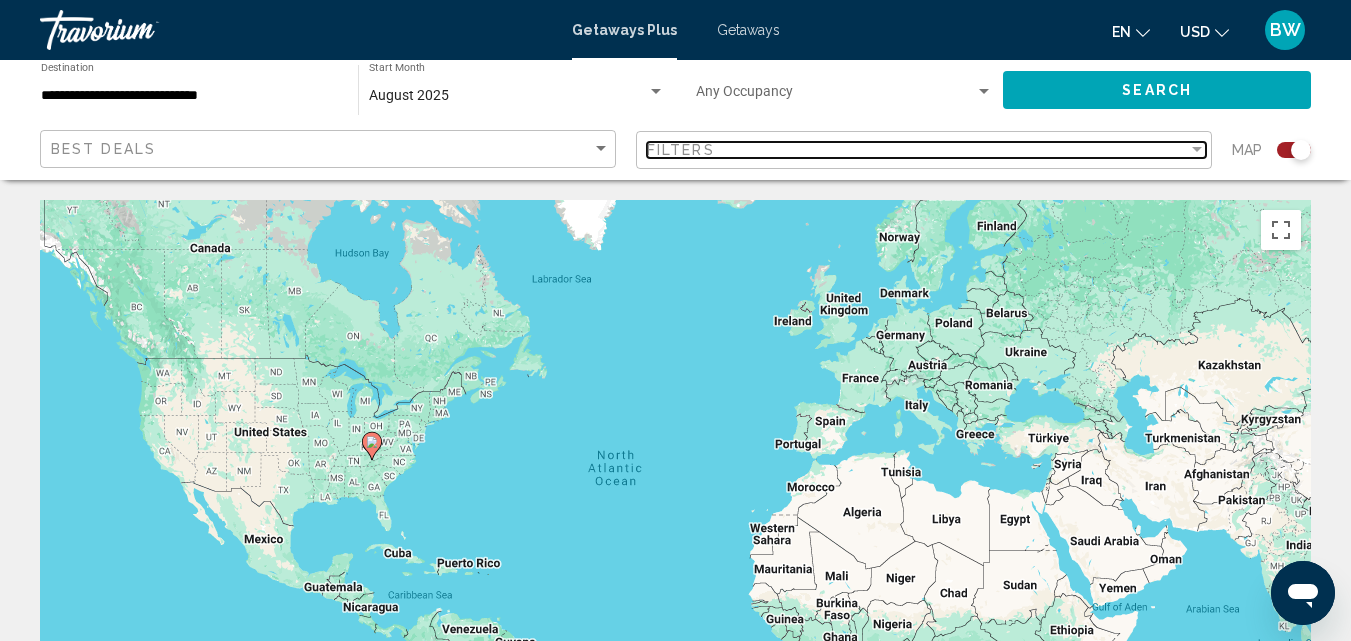 click at bounding box center (1197, 149) 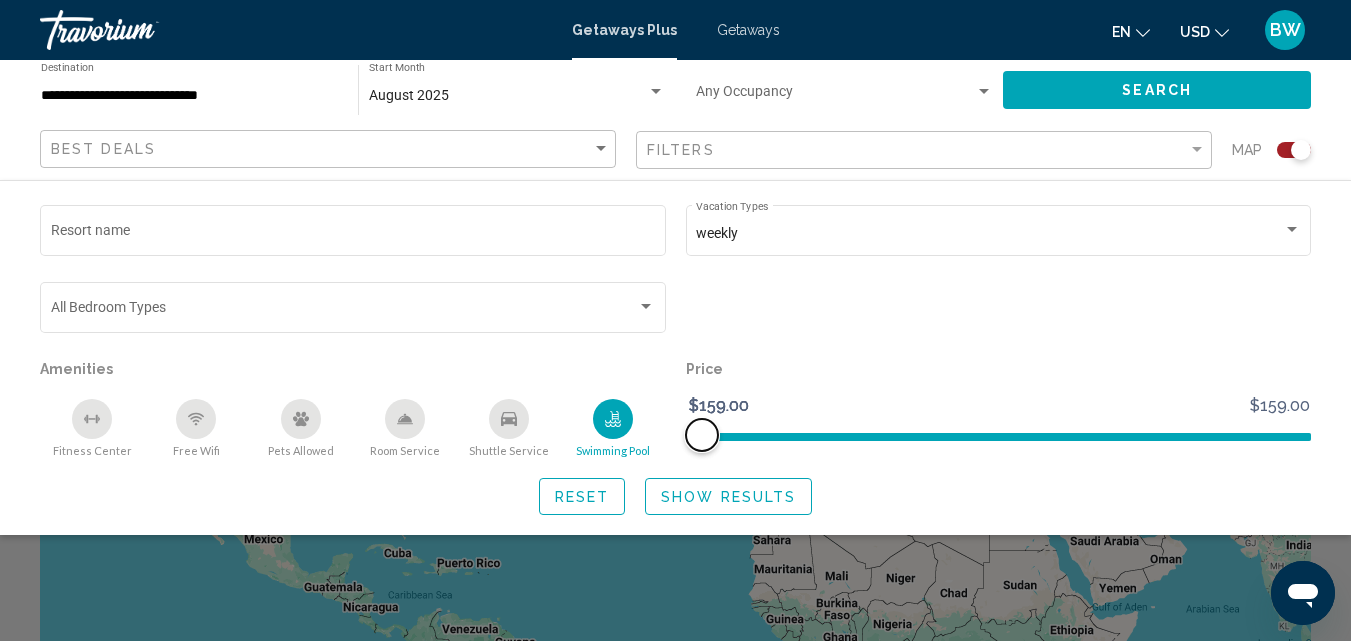 click 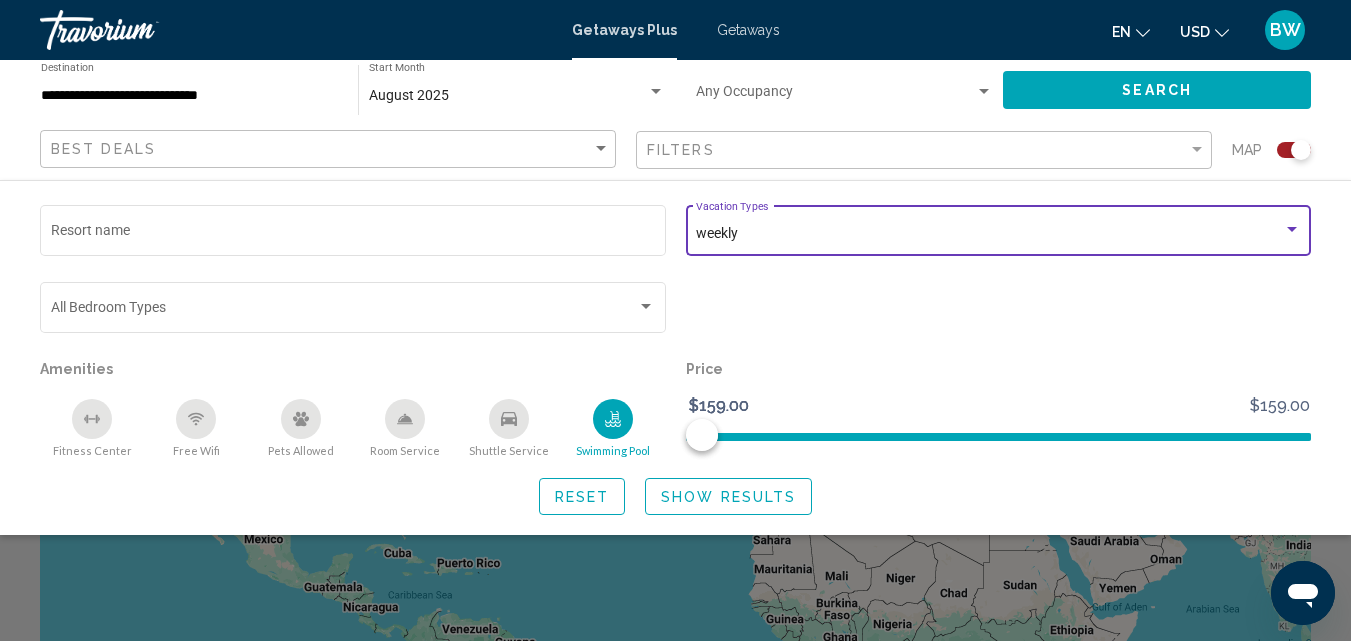 click at bounding box center [1292, 230] 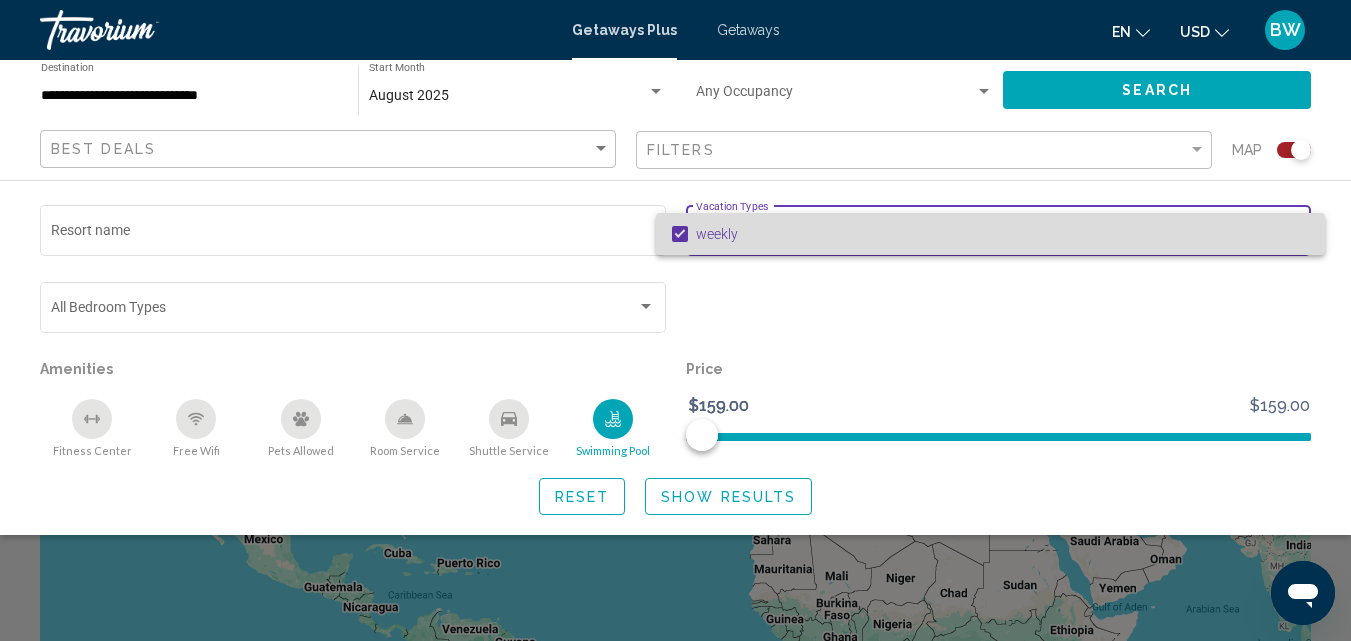 click on "weekly" at bounding box center [1002, 234] 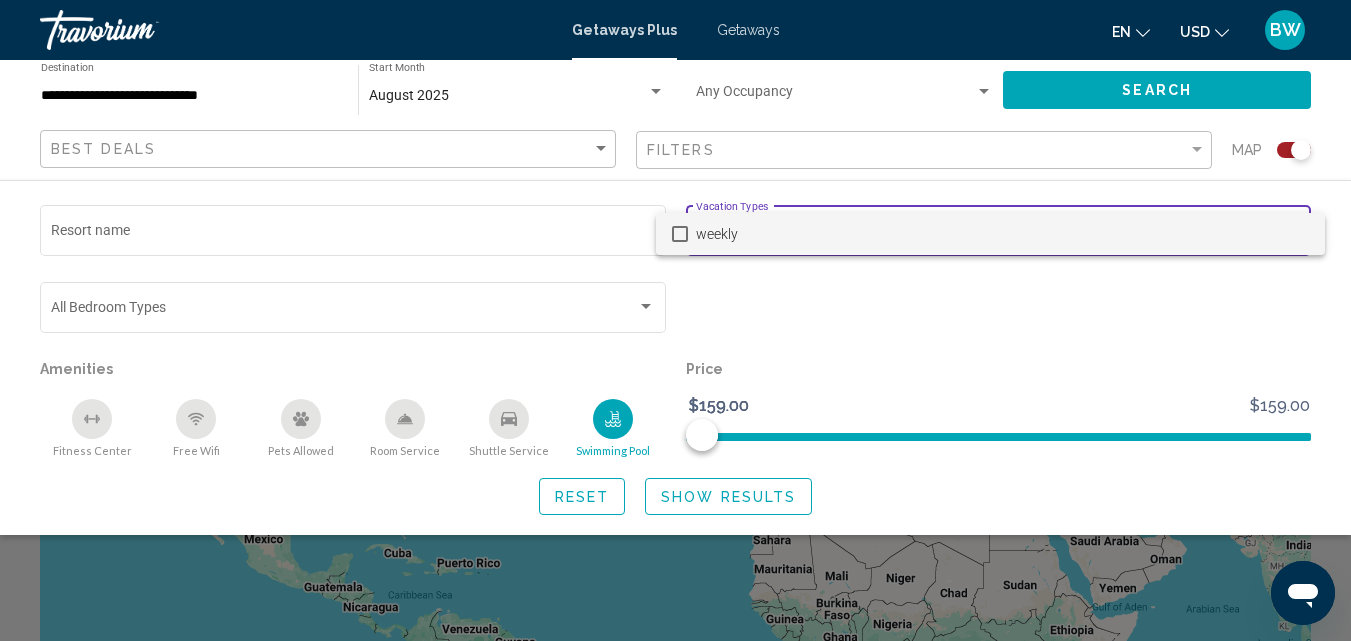 click at bounding box center [675, 320] 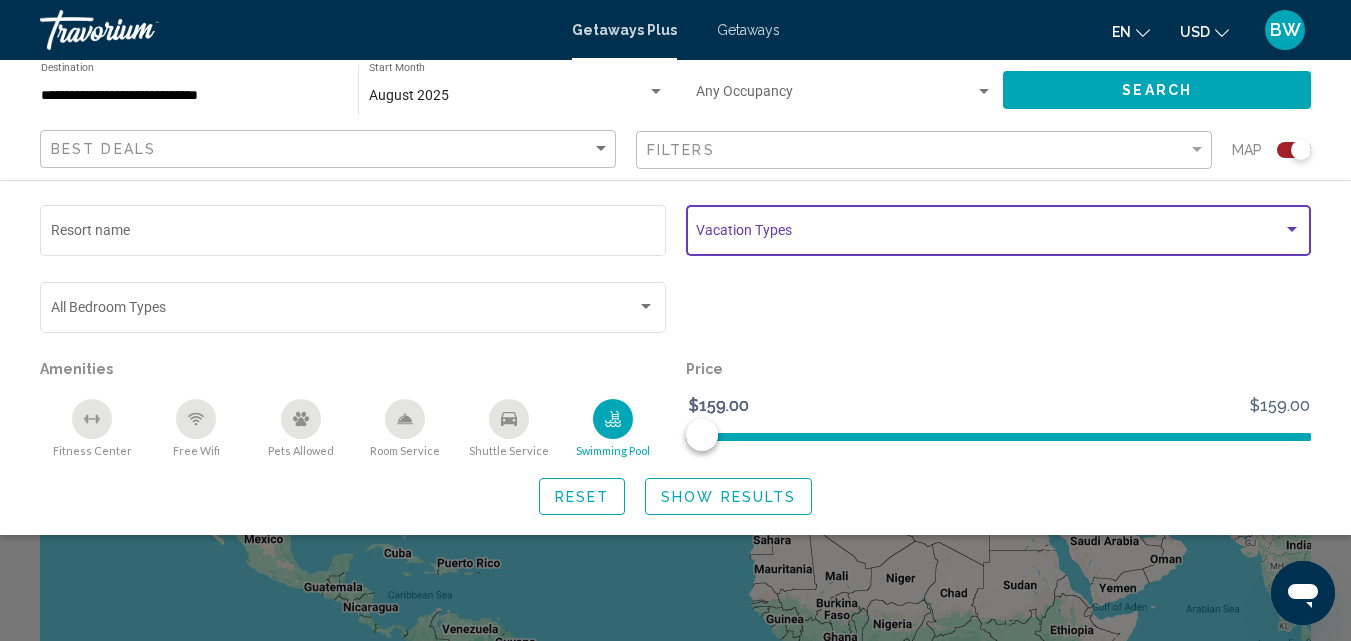 click at bounding box center (1292, 229) 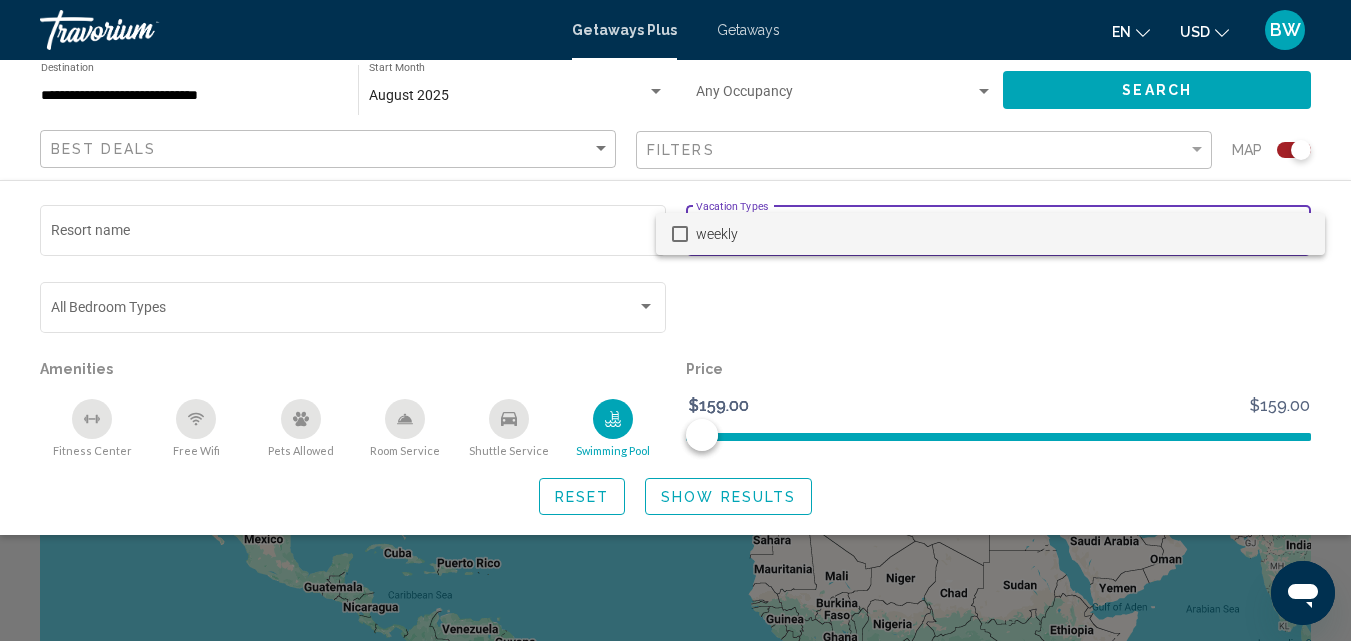 click at bounding box center [675, 320] 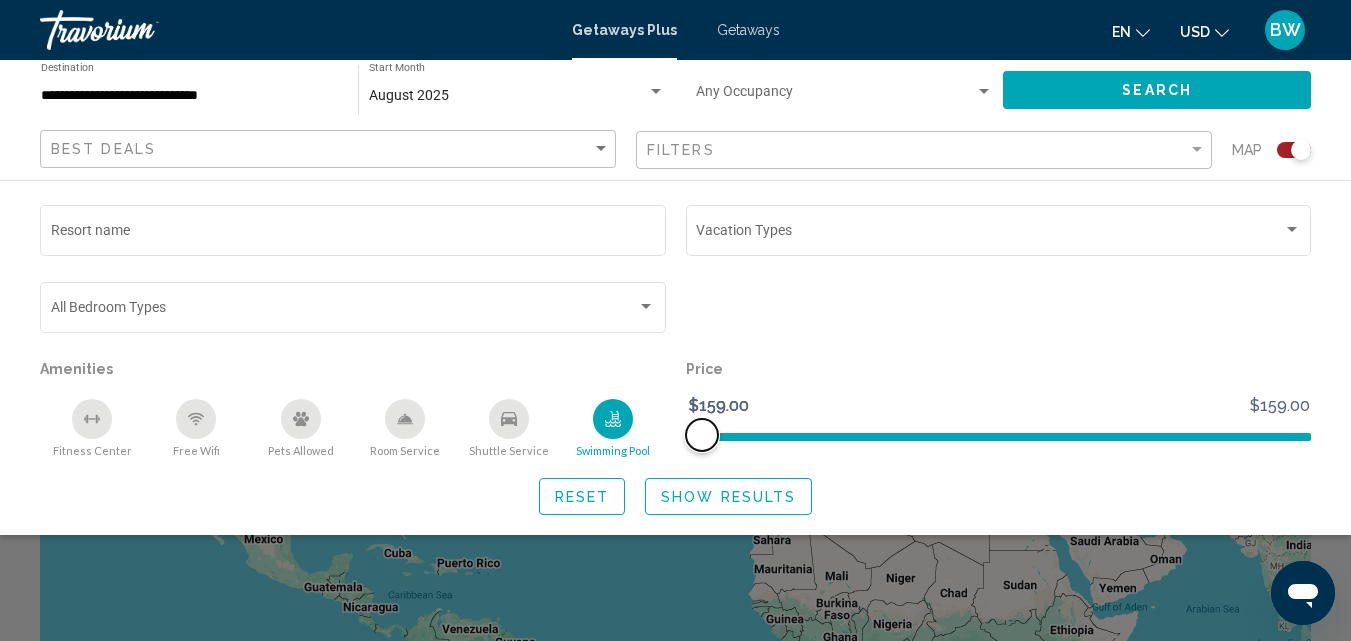 click 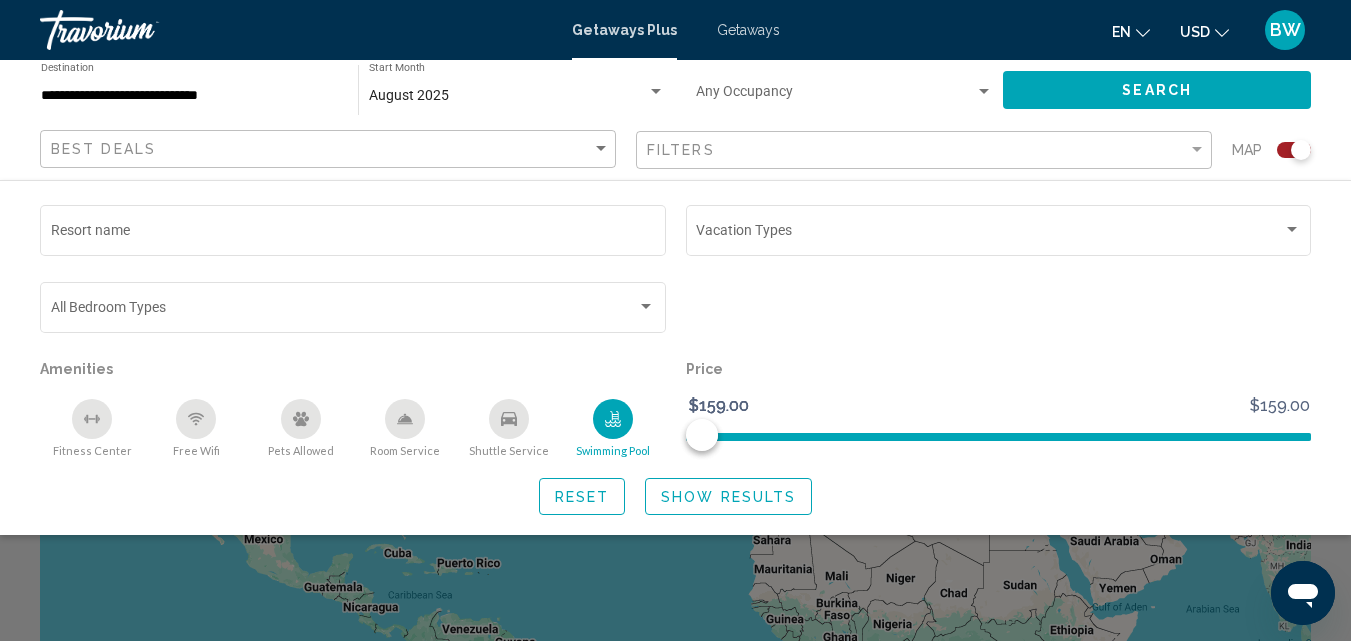 click on "Getaways" at bounding box center (748, 30) 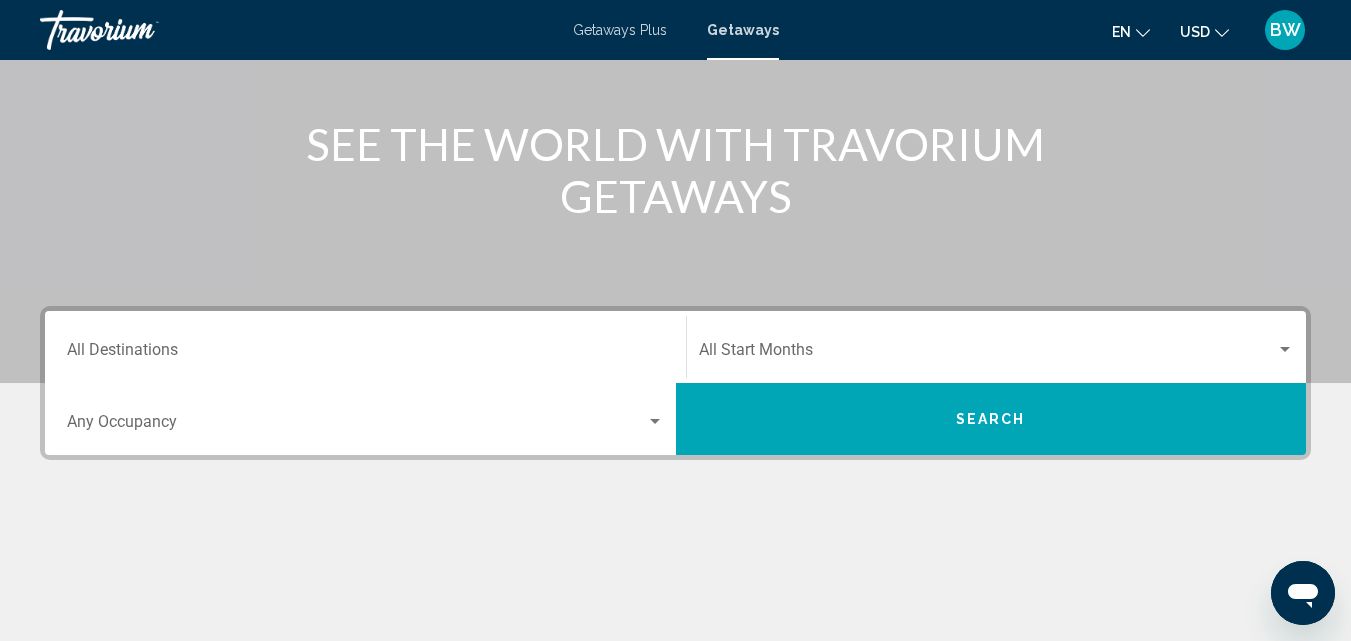 scroll, scrollTop: 221, scrollLeft: 0, axis: vertical 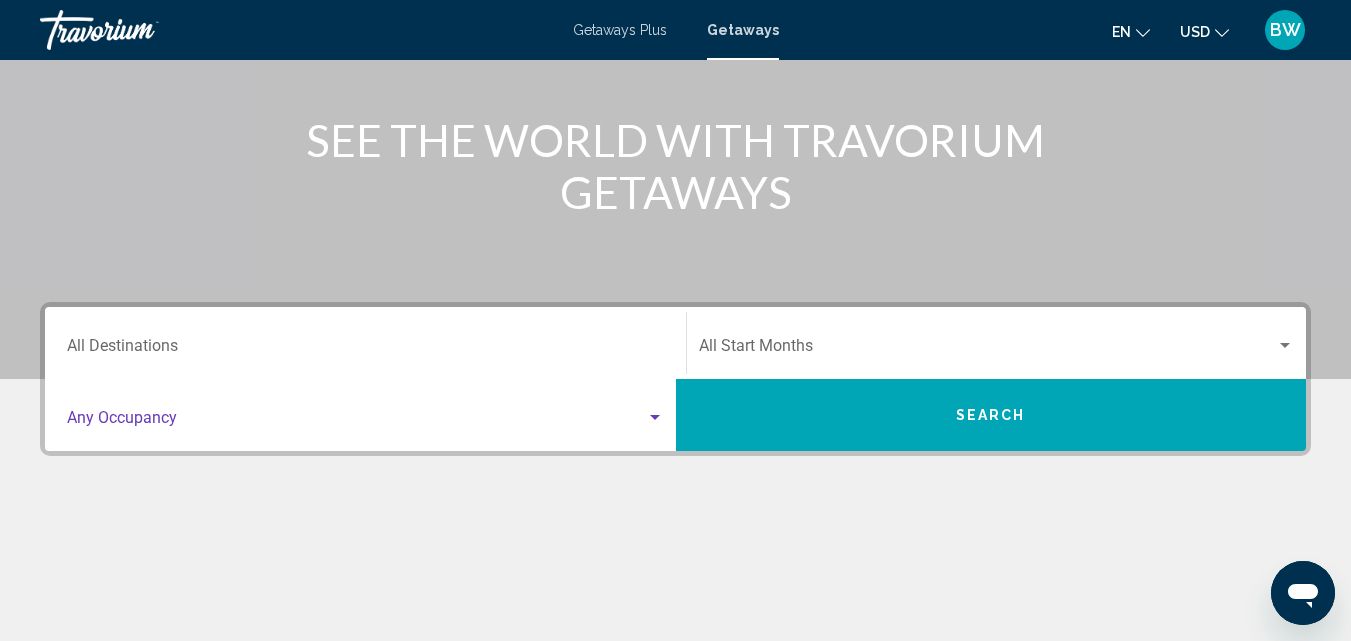 click at bounding box center [356, 422] 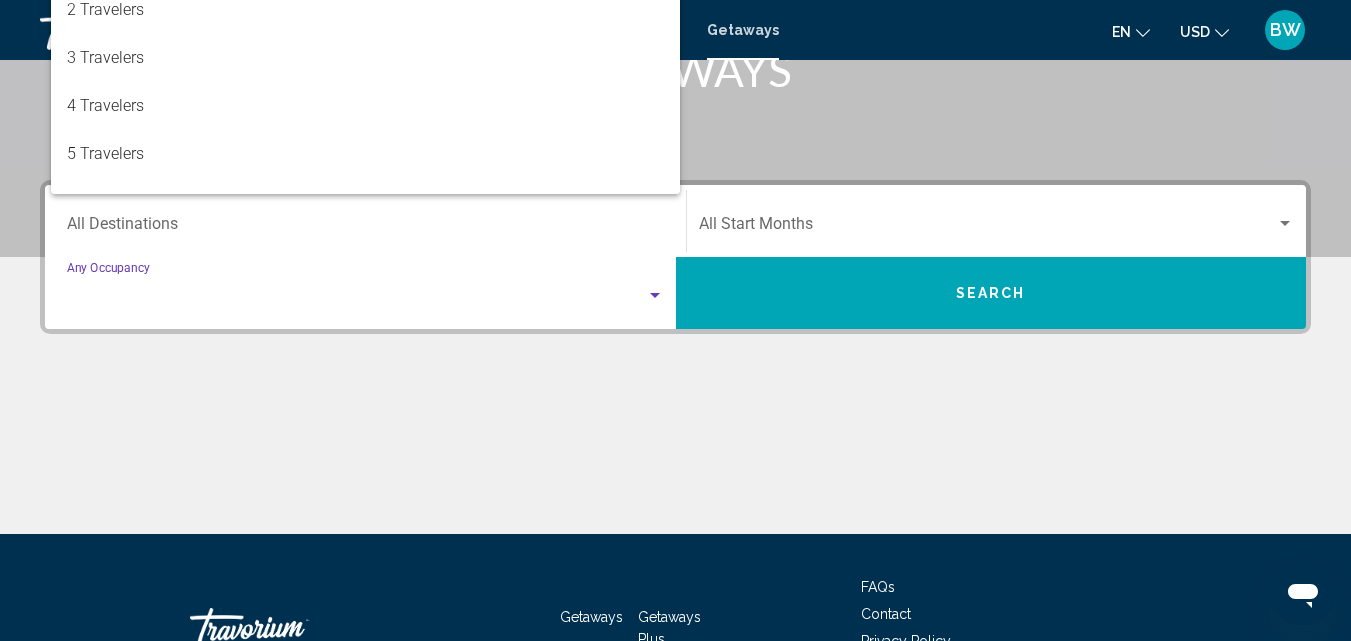 scroll, scrollTop: 458, scrollLeft: 0, axis: vertical 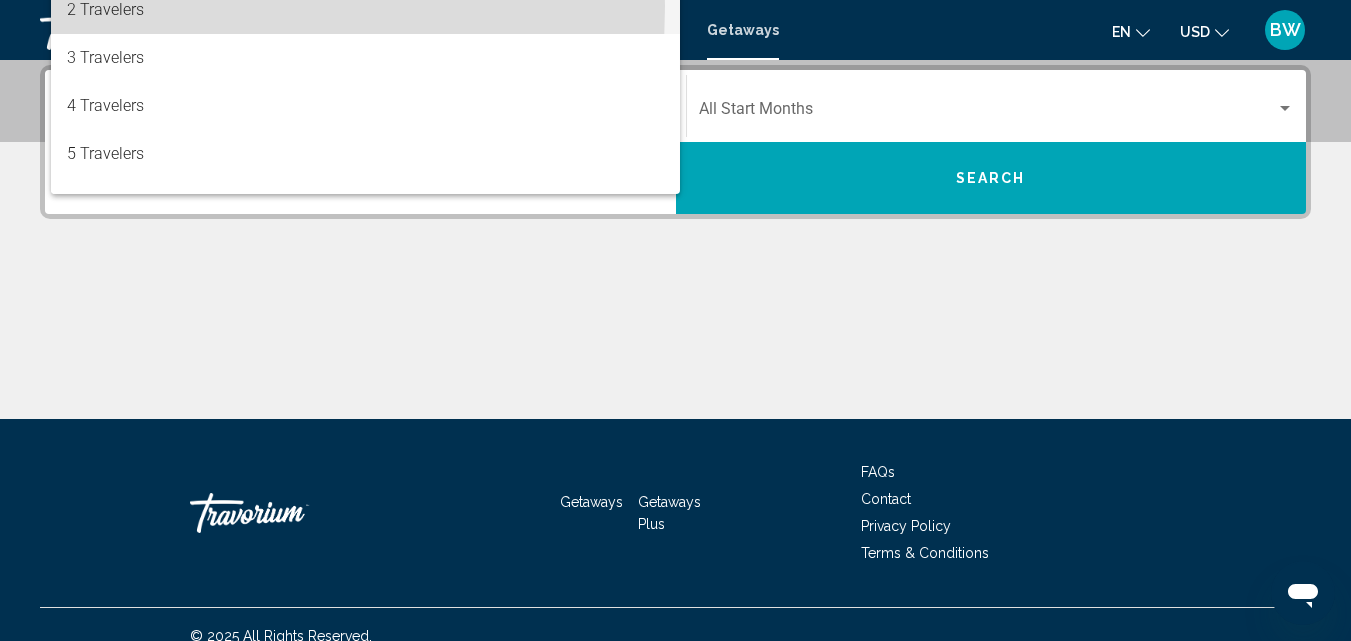 click on "2 Travelers" at bounding box center [365, 10] 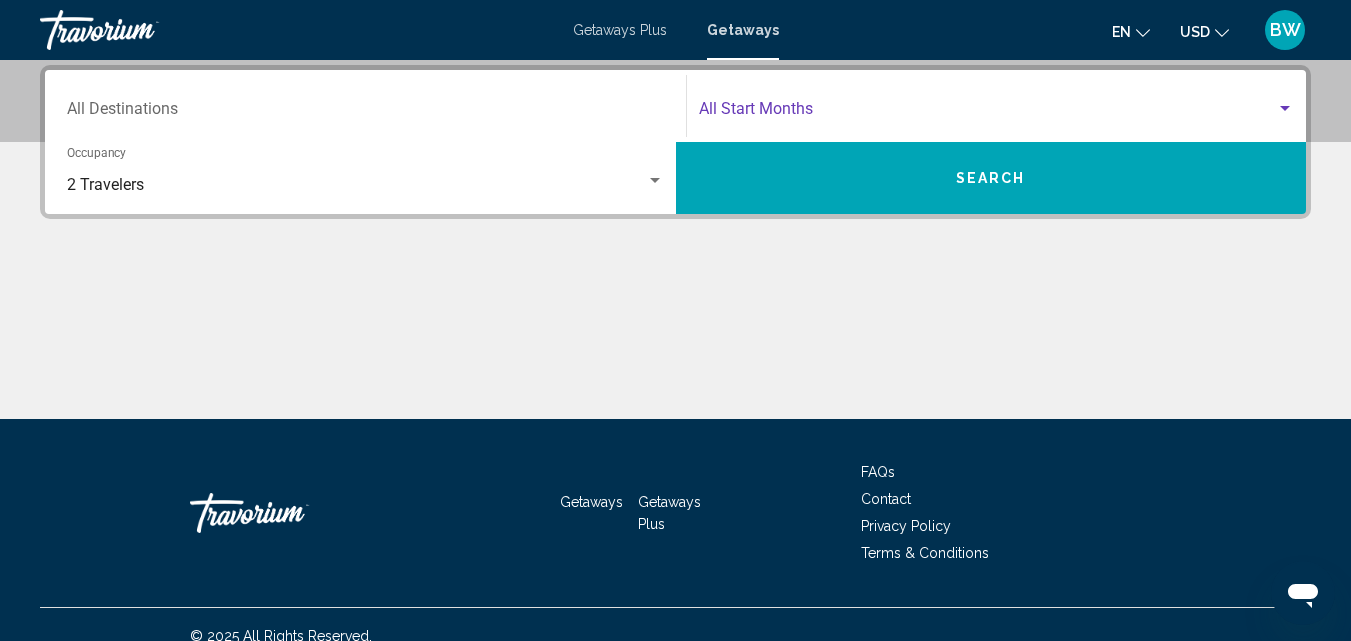 click at bounding box center [988, 113] 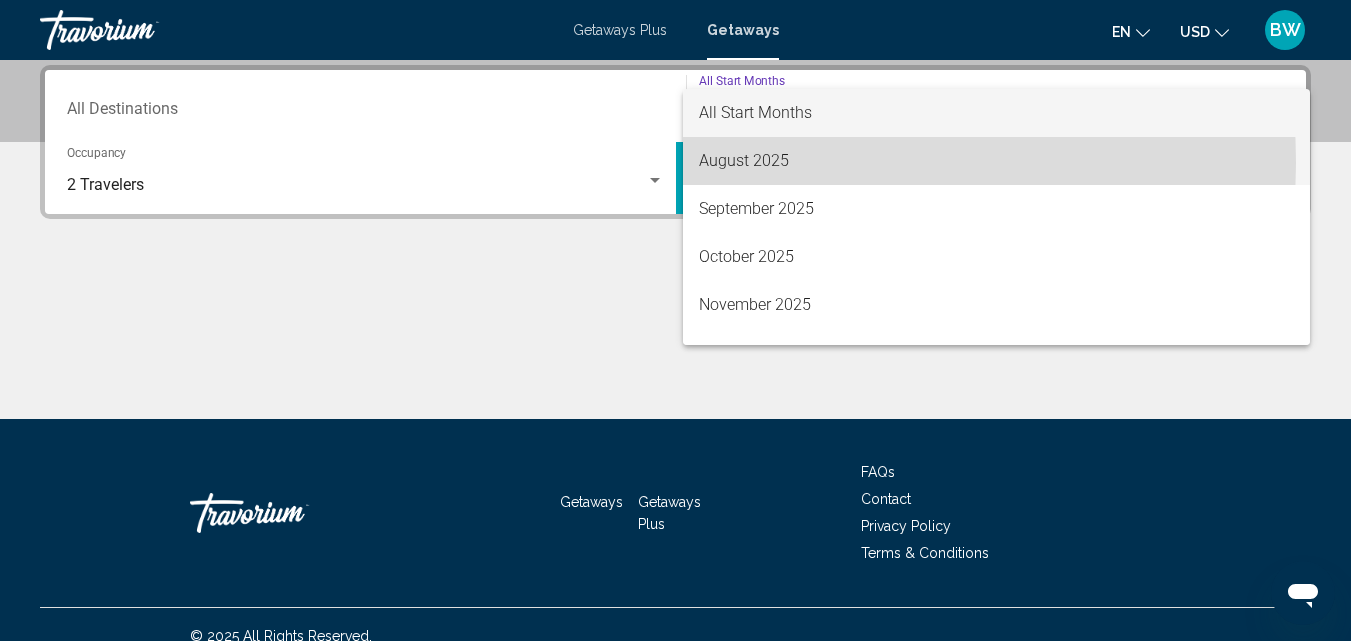 click on "August 2025" at bounding box center [997, 161] 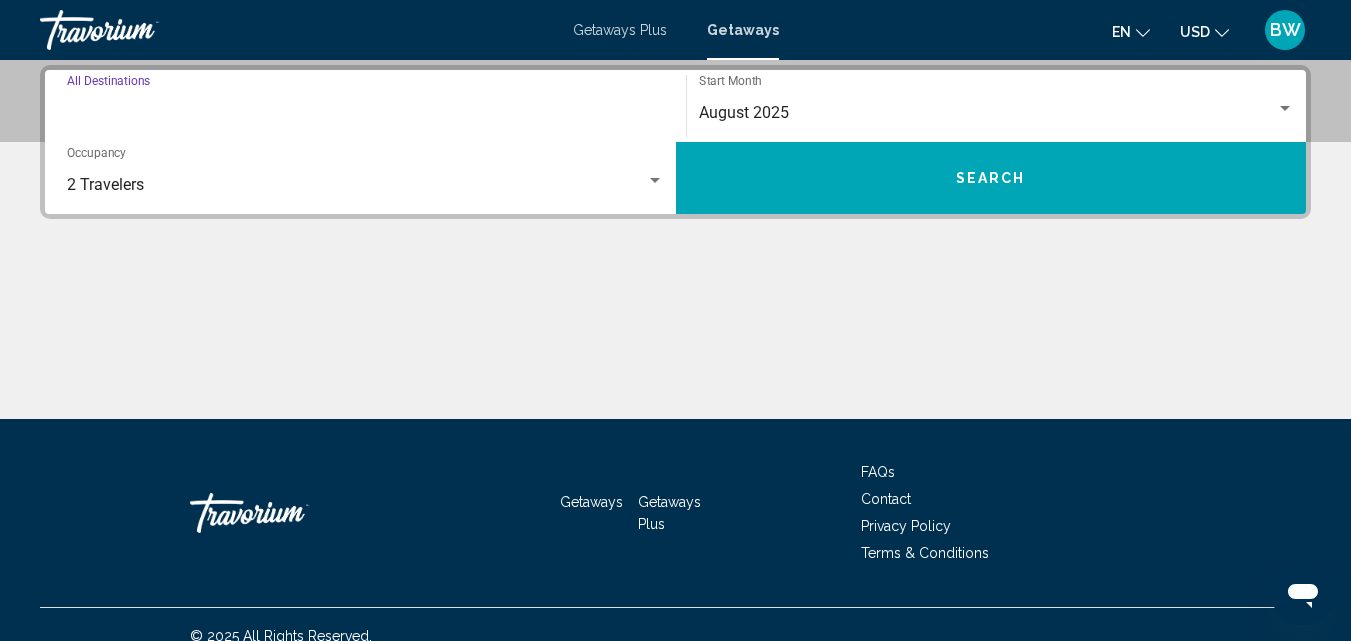 click on "Destination All Destinations" at bounding box center [365, 113] 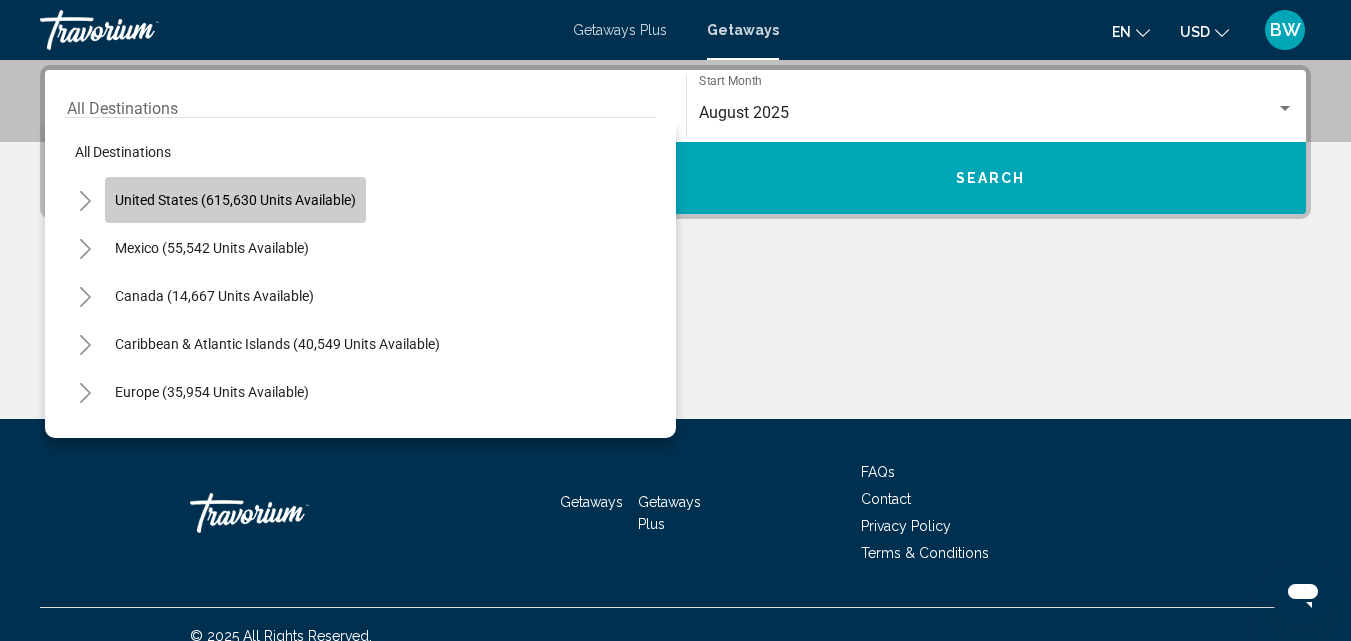 click on "United States (615,630 units available)" 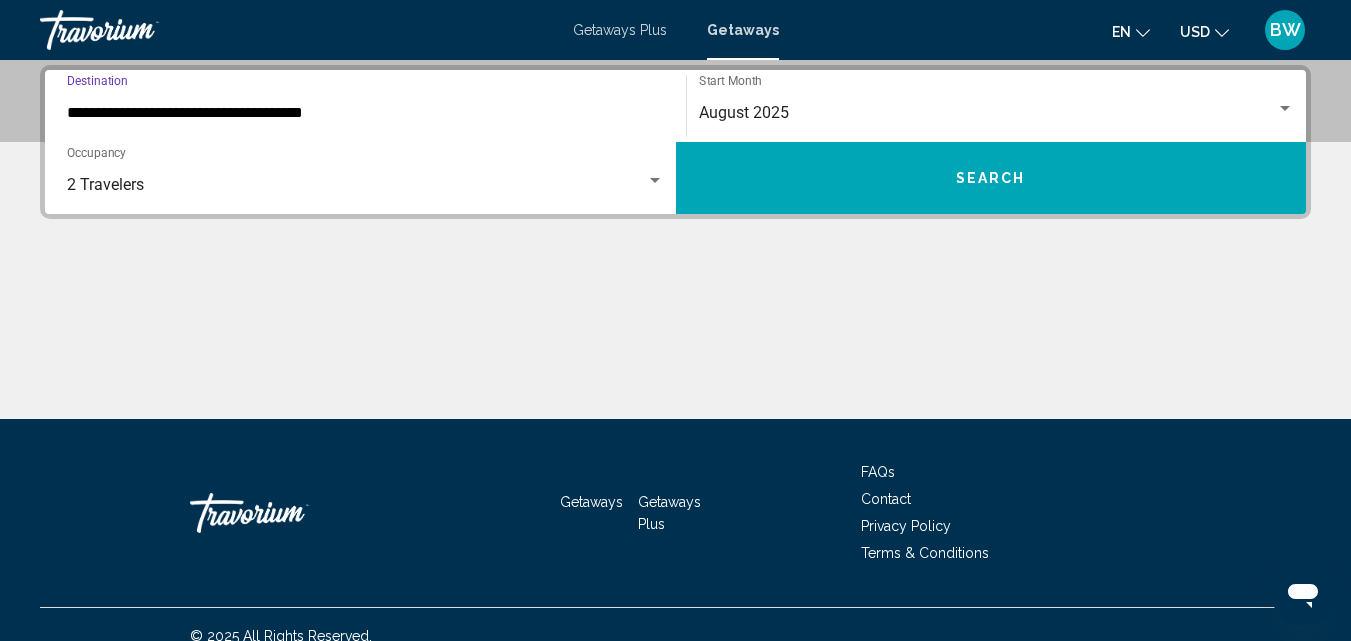 click on "**********" at bounding box center (365, 113) 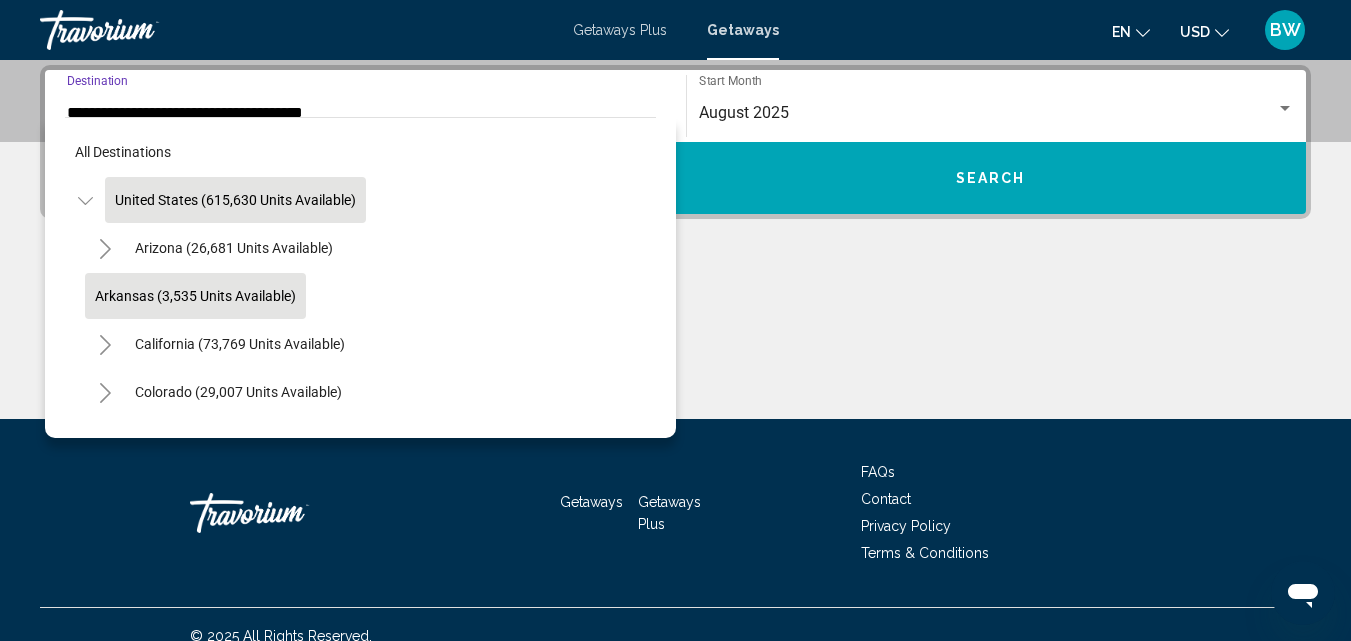 scroll, scrollTop: 481, scrollLeft: 0, axis: vertical 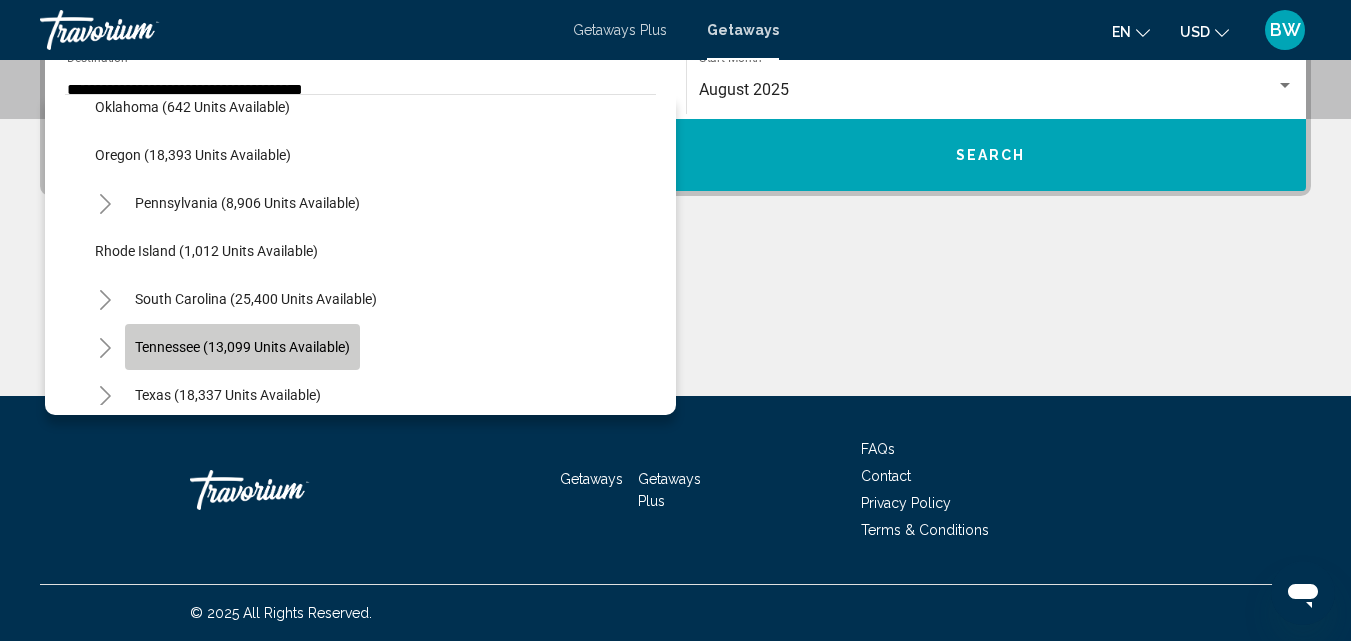 click on "Tennessee (13,099 units available)" 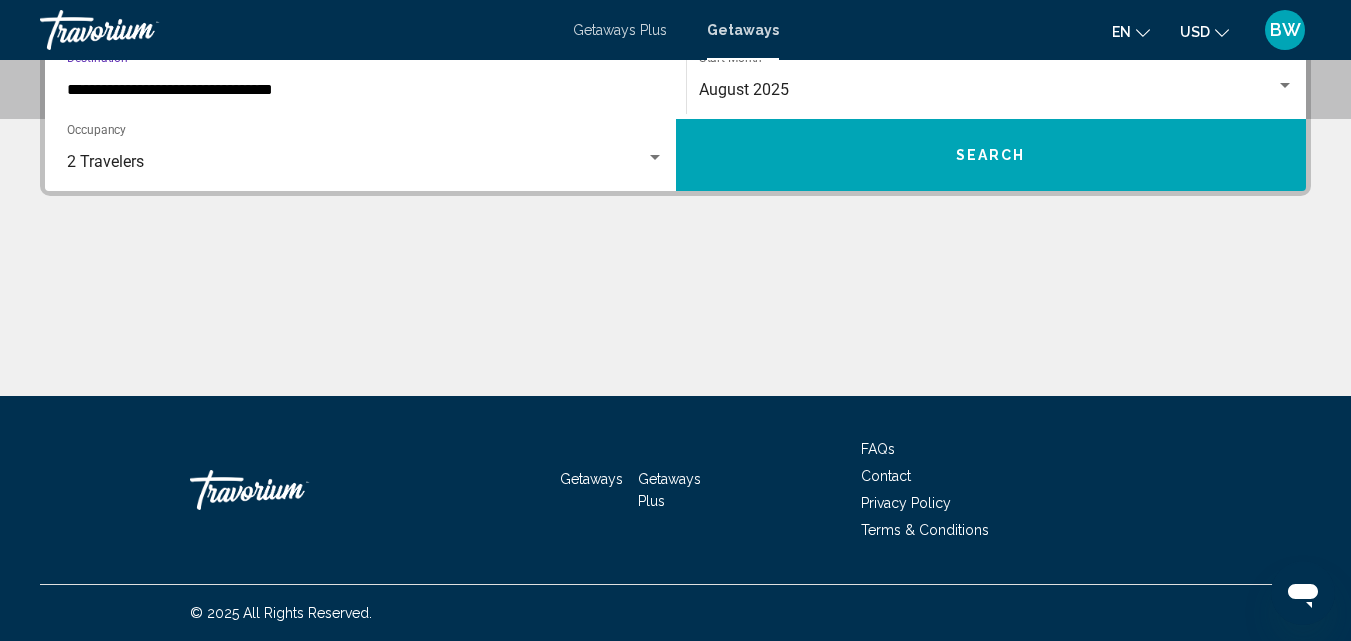 scroll, scrollTop: 458, scrollLeft: 0, axis: vertical 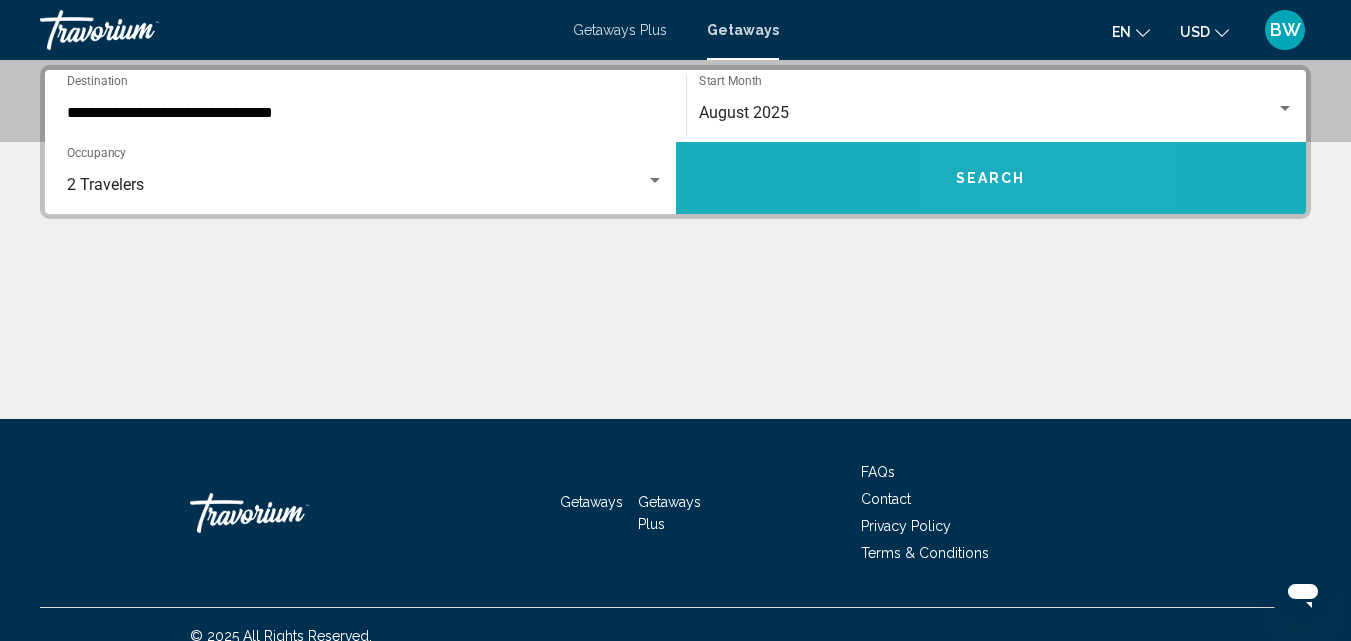 click on "Search" at bounding box center [991, 179] 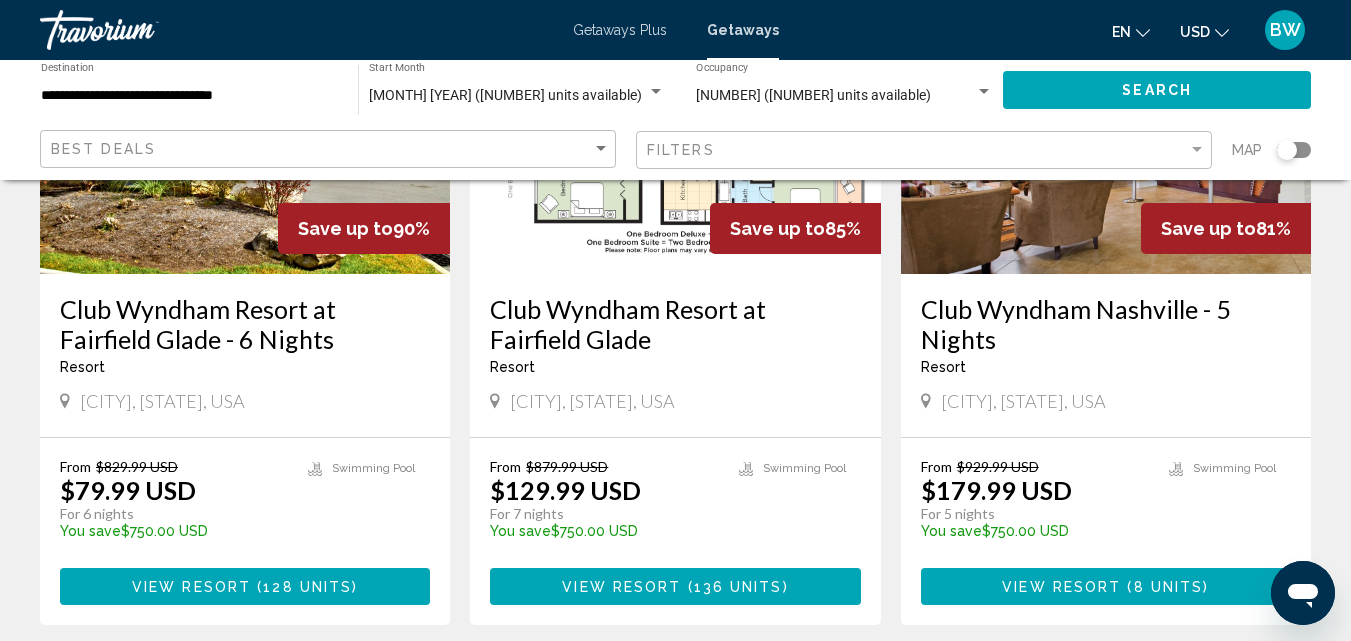 scroll, scrollTop: 2520, scrollLeft: 0, axis: vertical 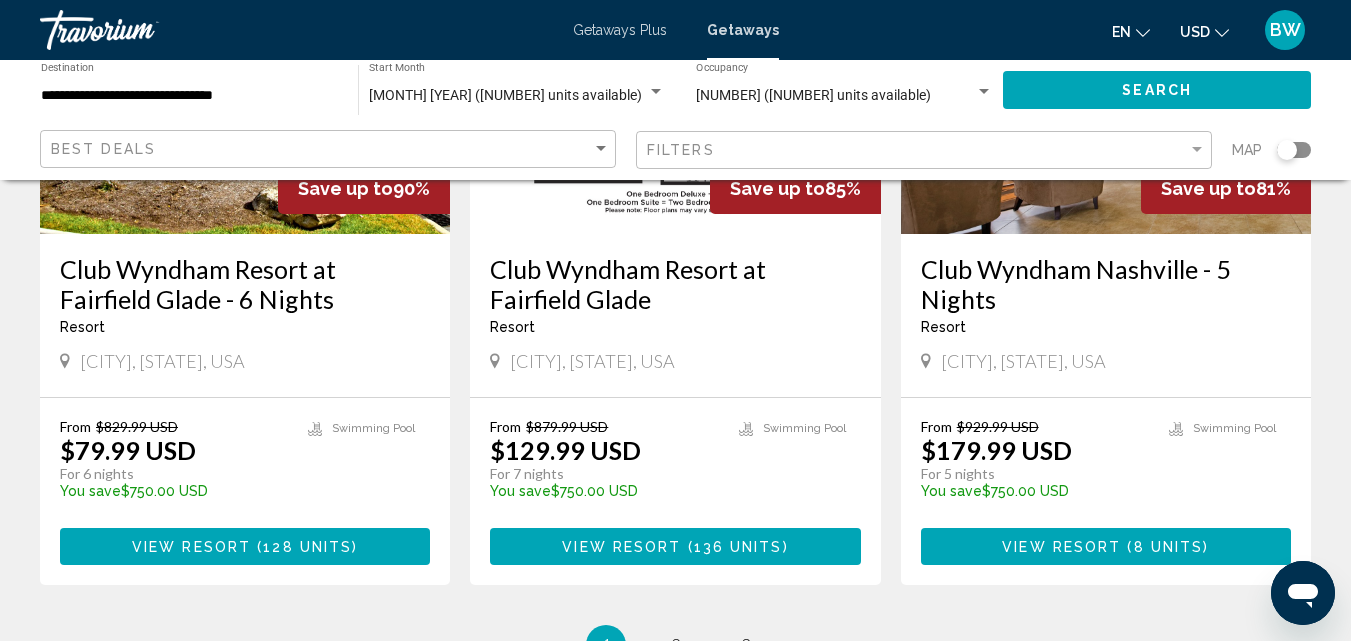 click on "For 5 nights" at bounding box center (1035, 474) 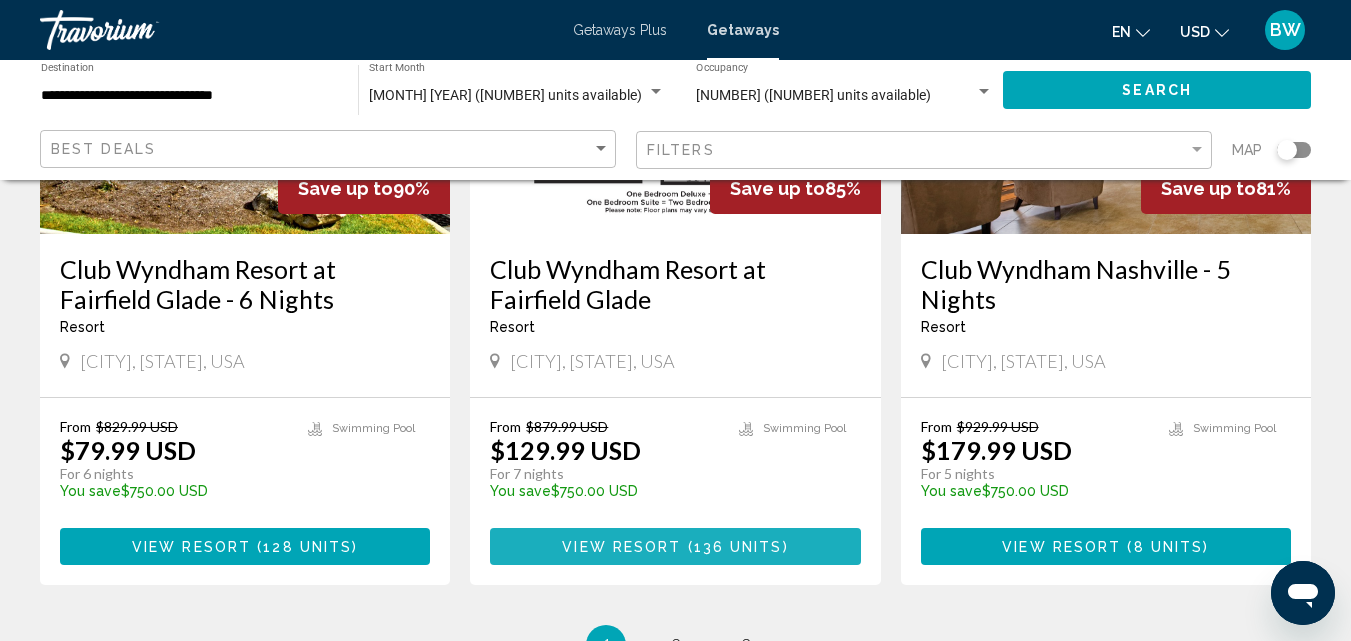click on "View Resort" at bounding box center [621, 547] 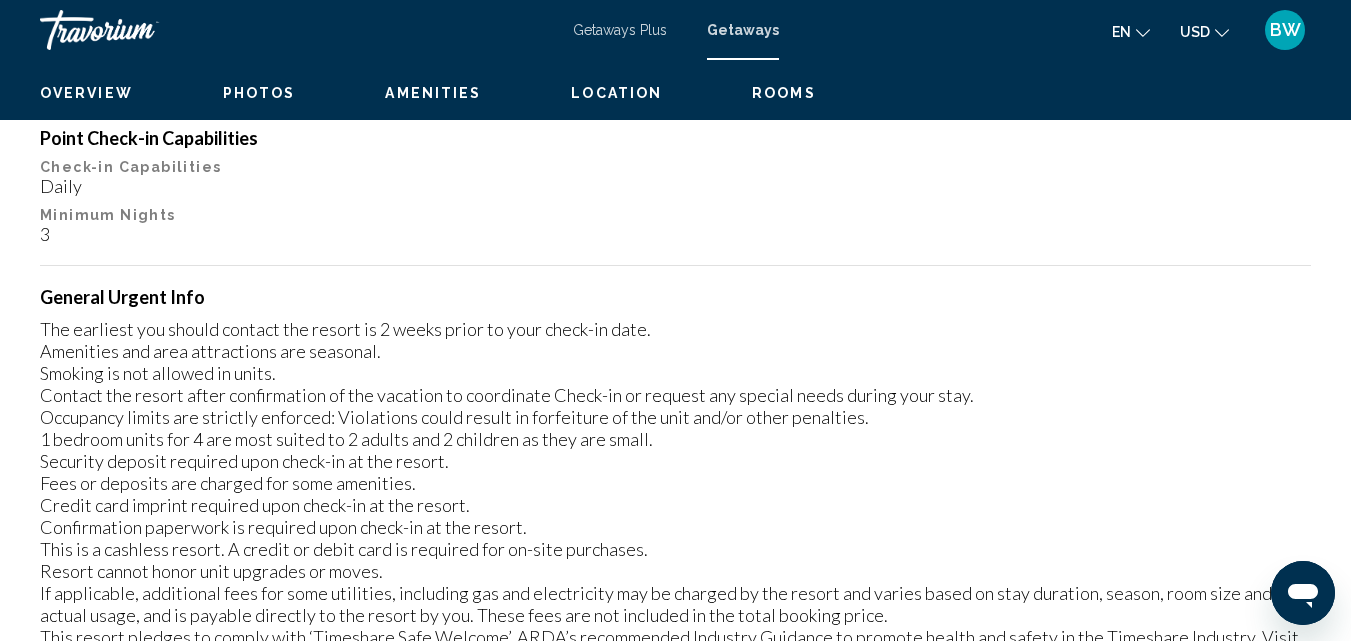 scroll, scrollTop: 215, scrollLeft: 0, axis: vertical 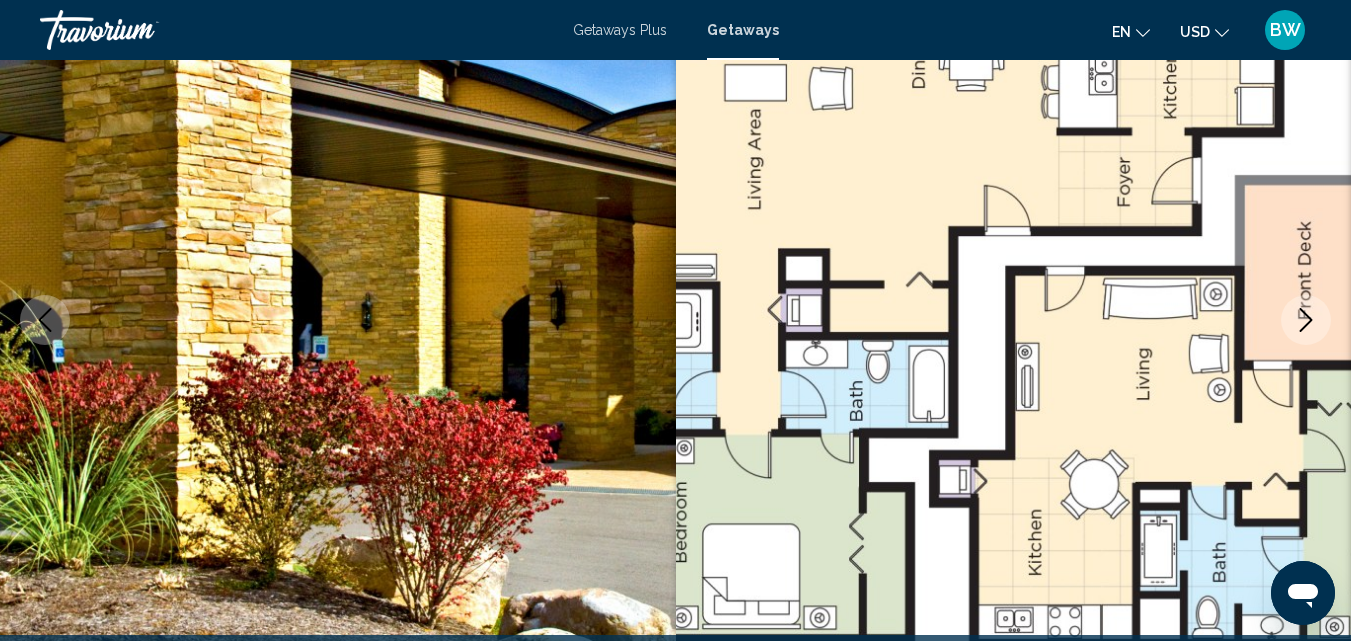 type 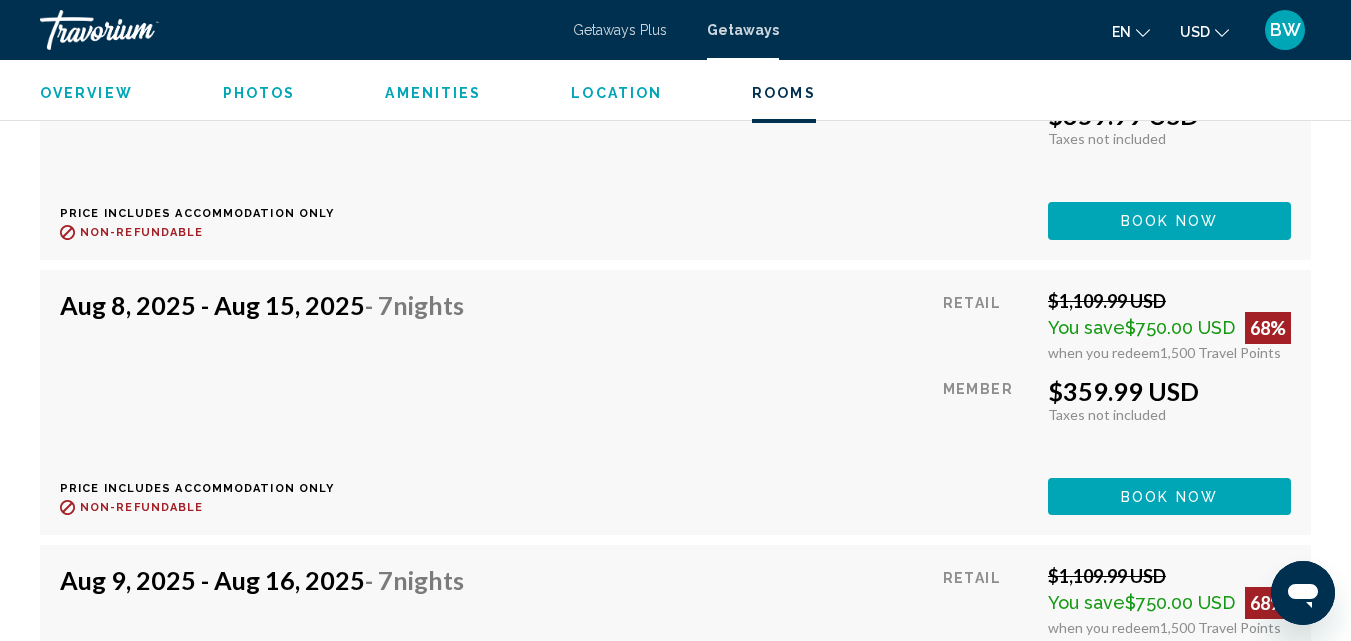 scroll, scrollTop: 4615, scrollLeft: 0, axis: vertical 